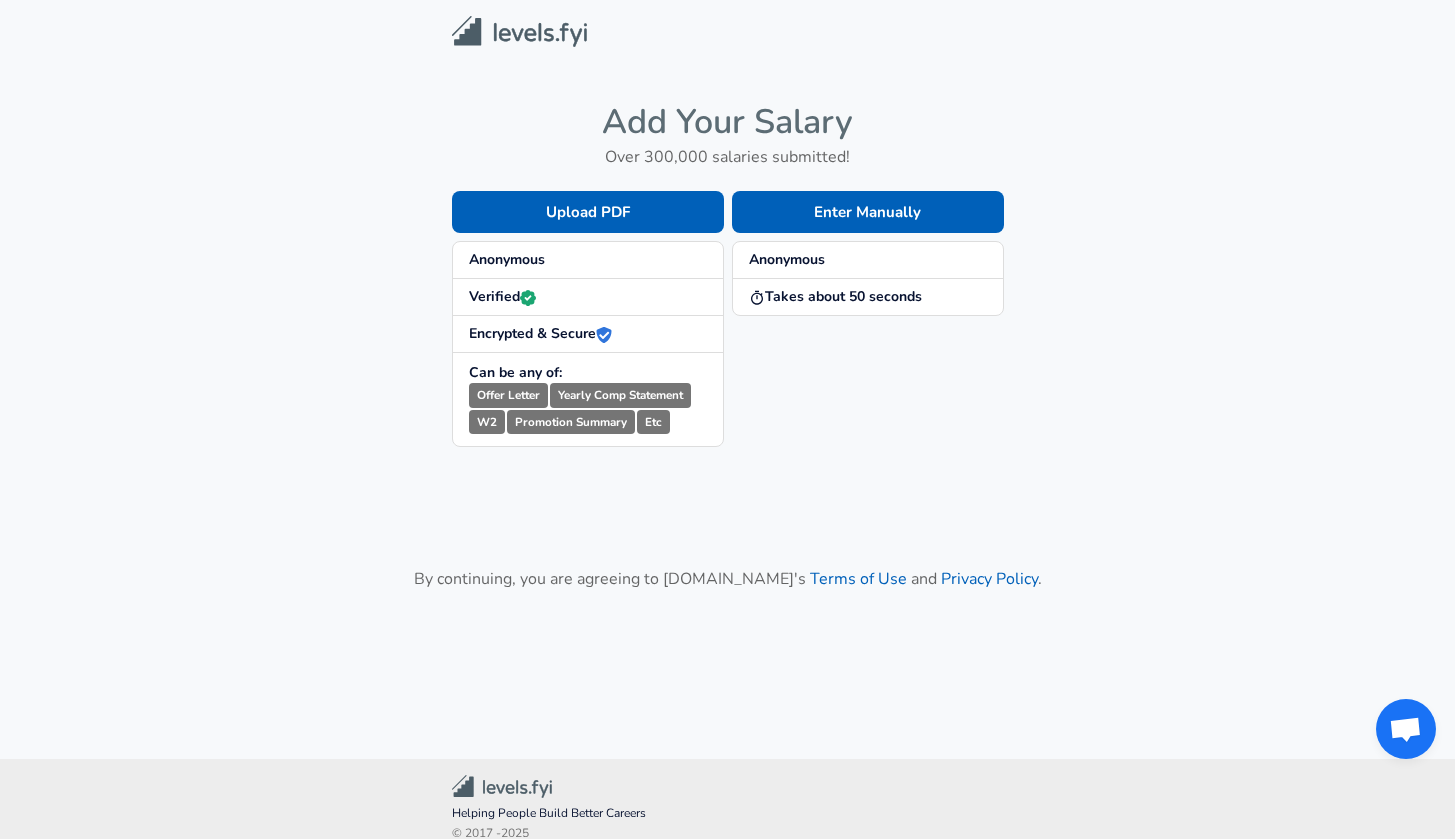 scroll, scrollTop: 0, scrollLeft: 0, axis: both 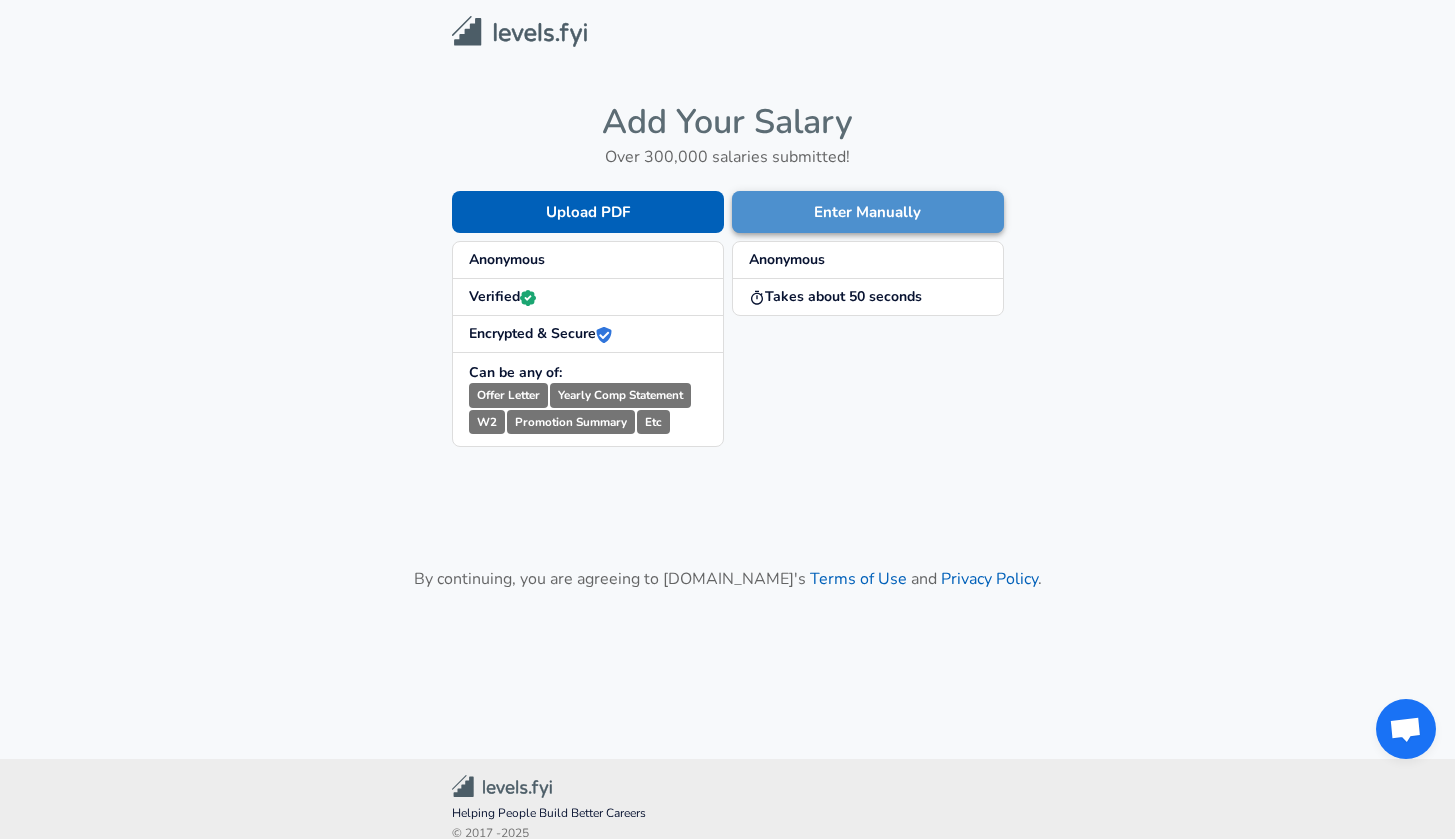 click on "Enter Manually" at bounding box center (868, 212) 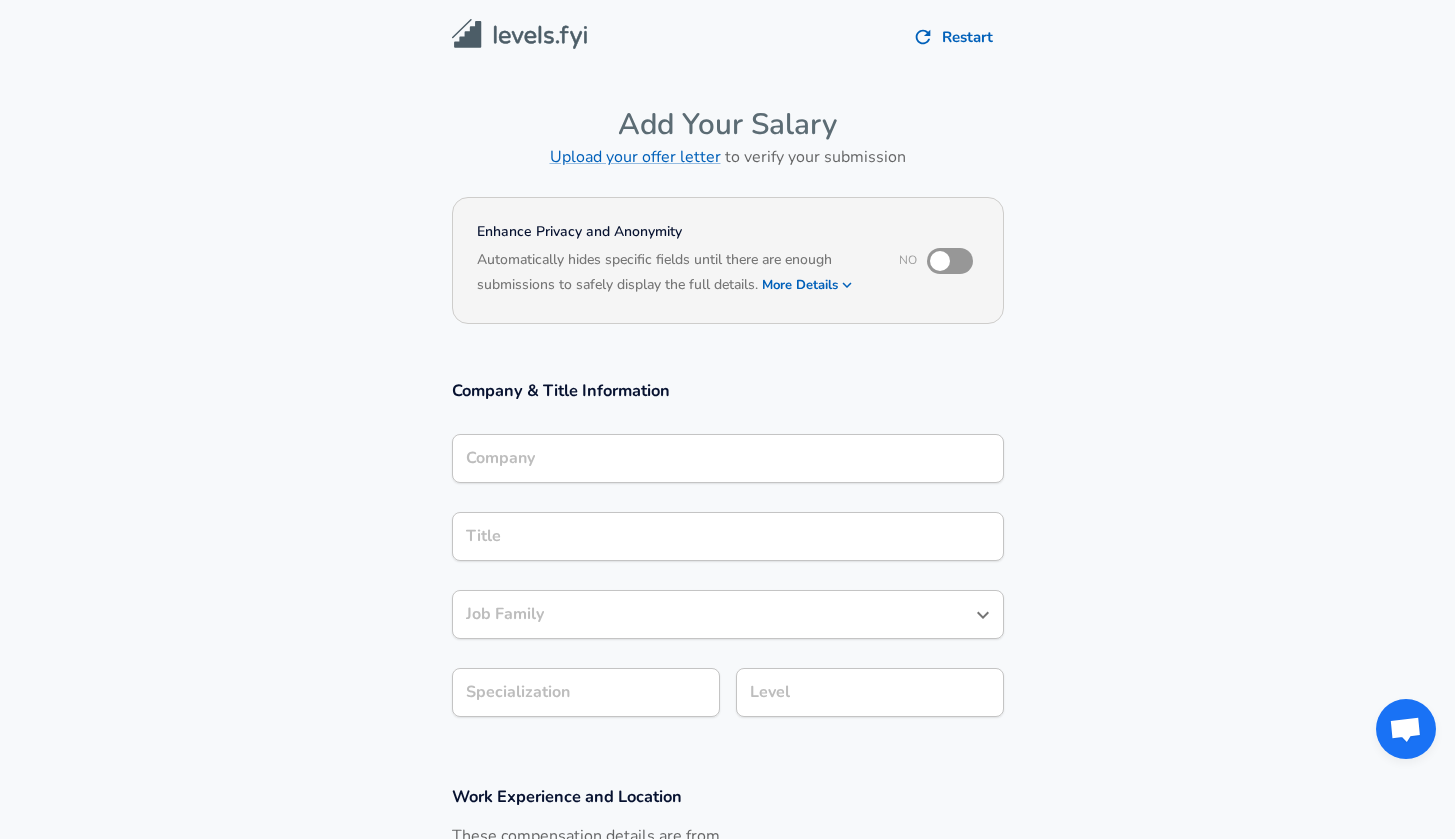 click on "Company" at bounding box center (728, 458) 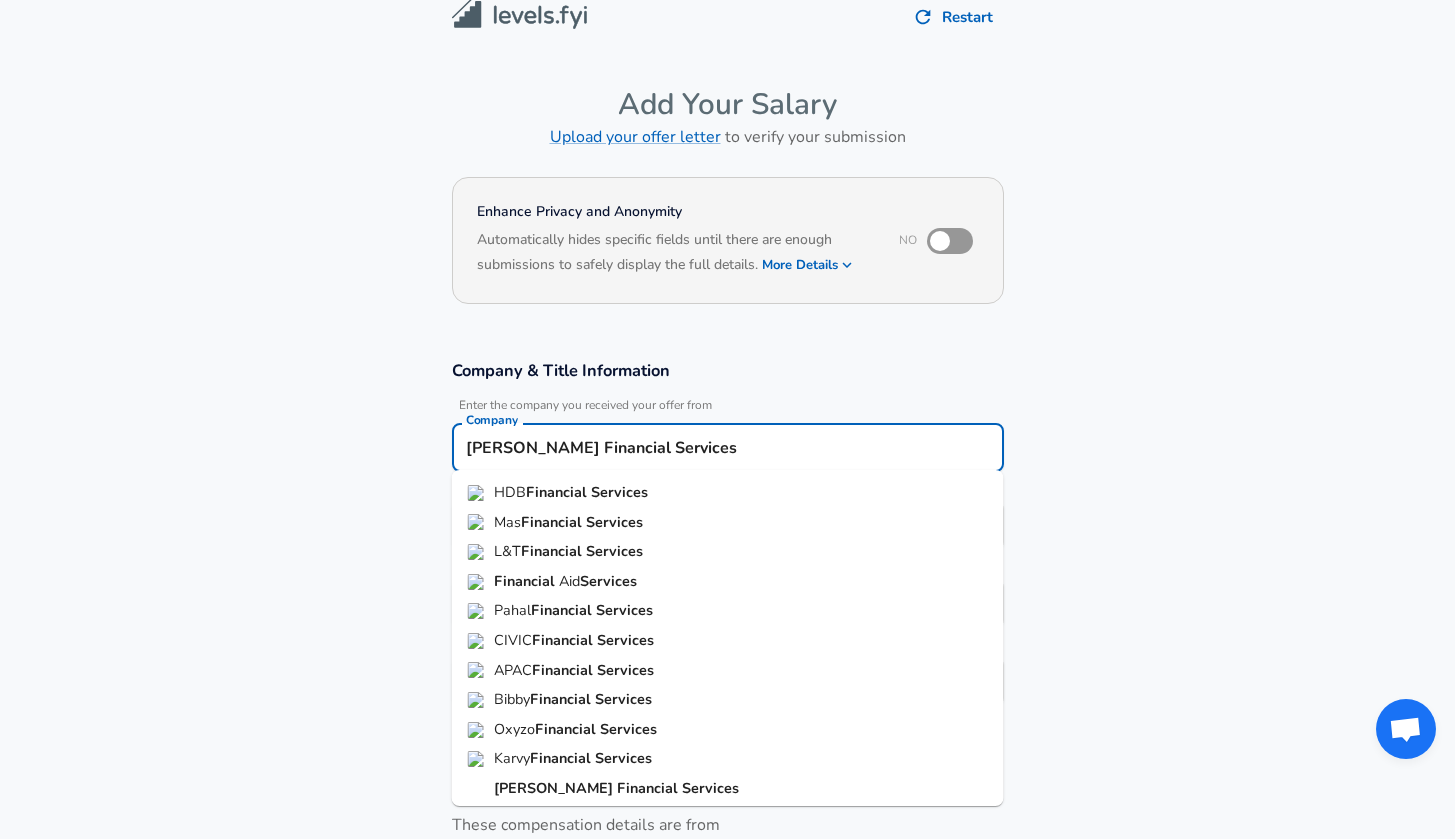 type on "[PERSON_NAME] Financial Services" 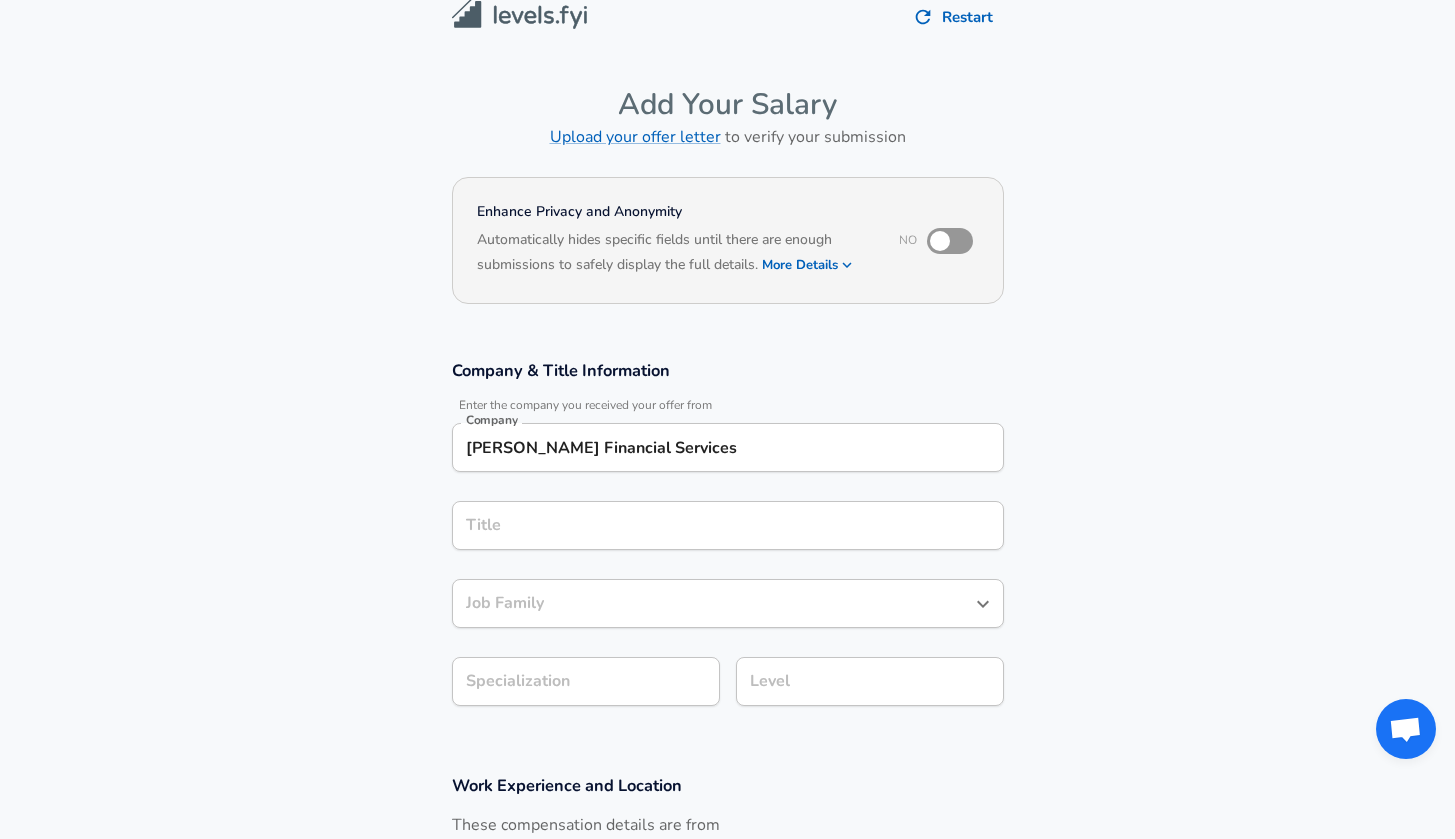 click on "Company & Title Information   Enter the company you received your offer from Company [PERSON_NAME] Financial Services Company Title Title Job Family Job Family Specialization Specialization Level Level" at bounding box center [727, 543] 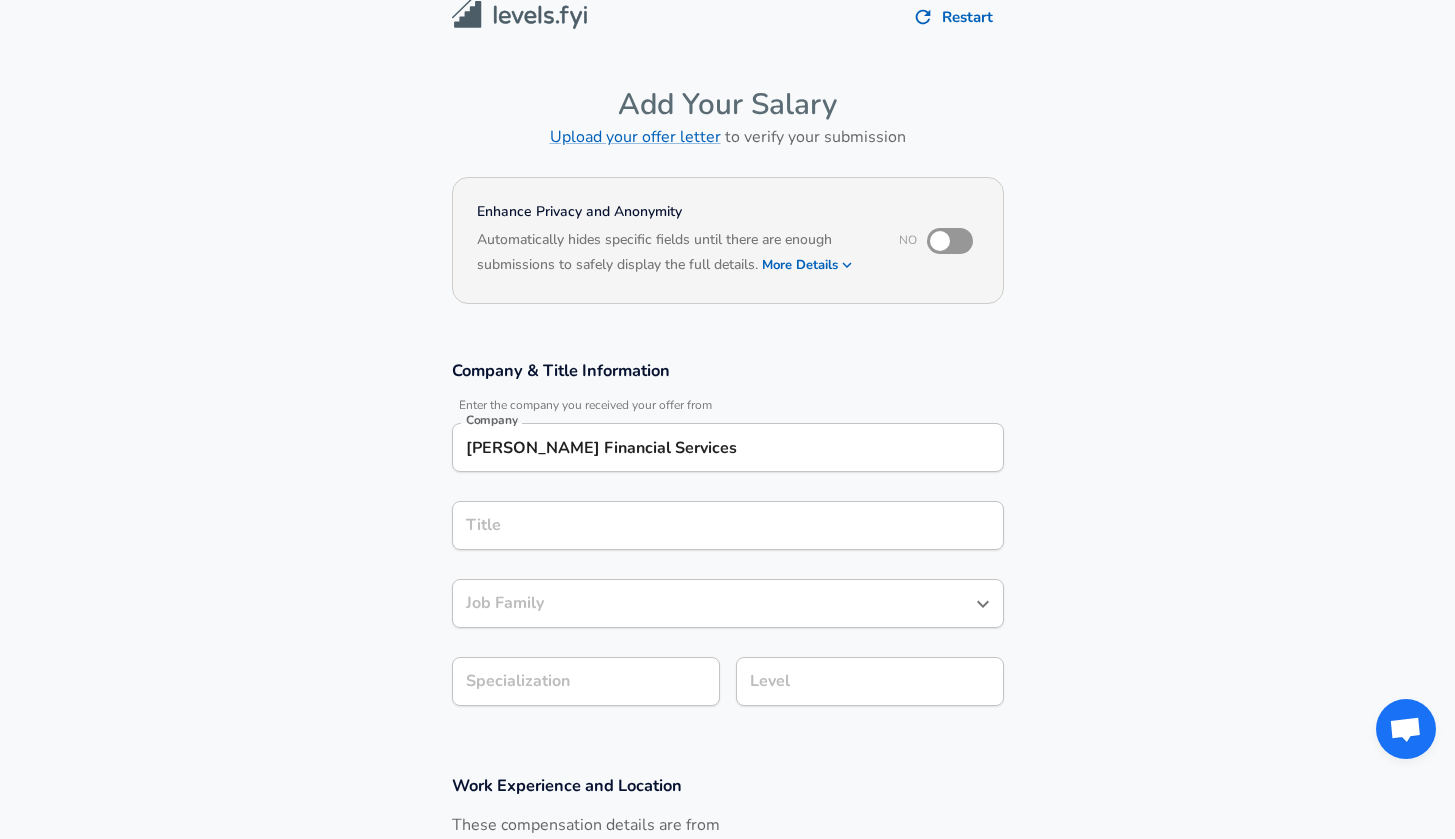click on "Title" at bounding box center (728, 525) 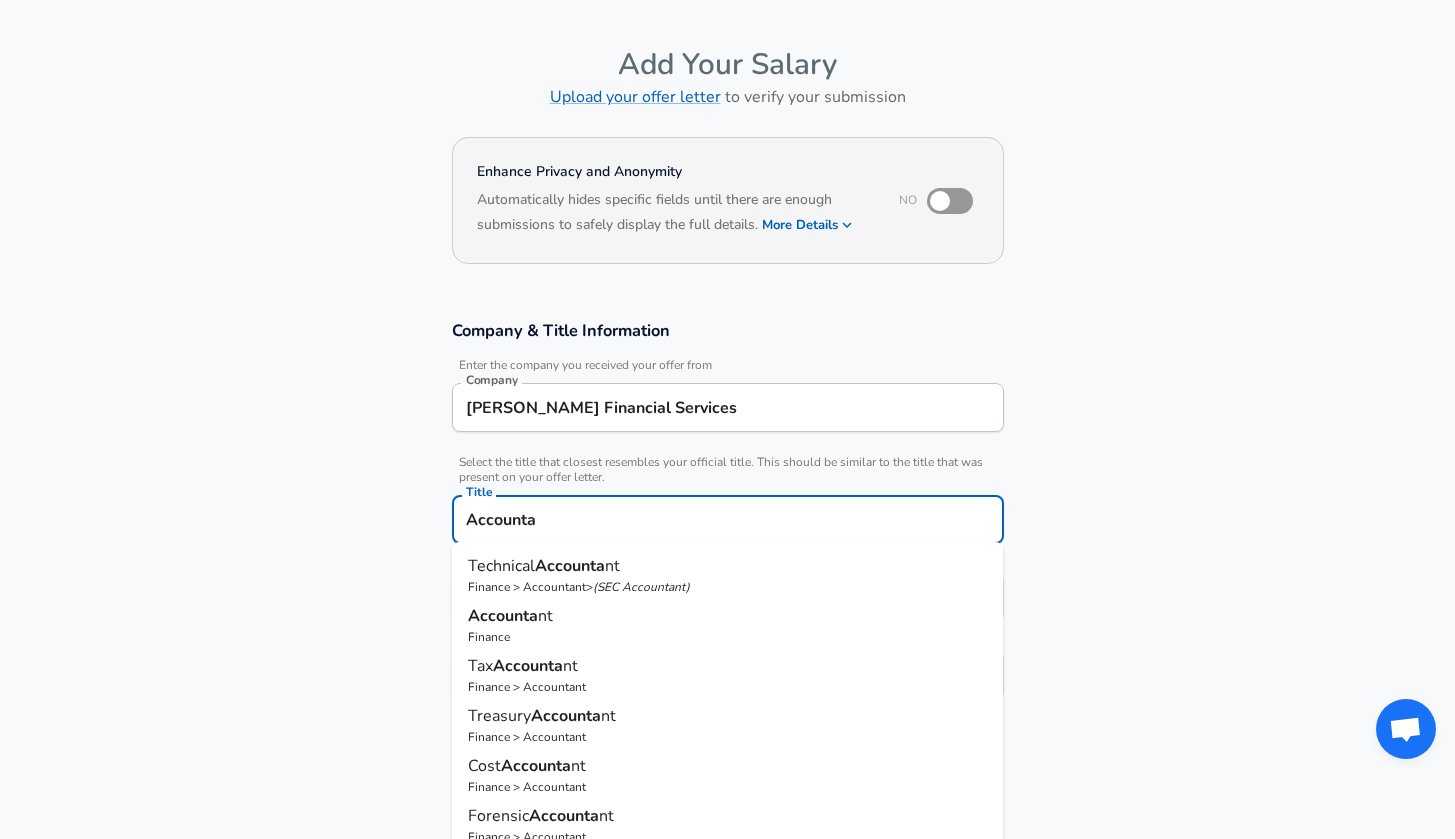 click on "Accounta nt" at bounding box center [728, 616] 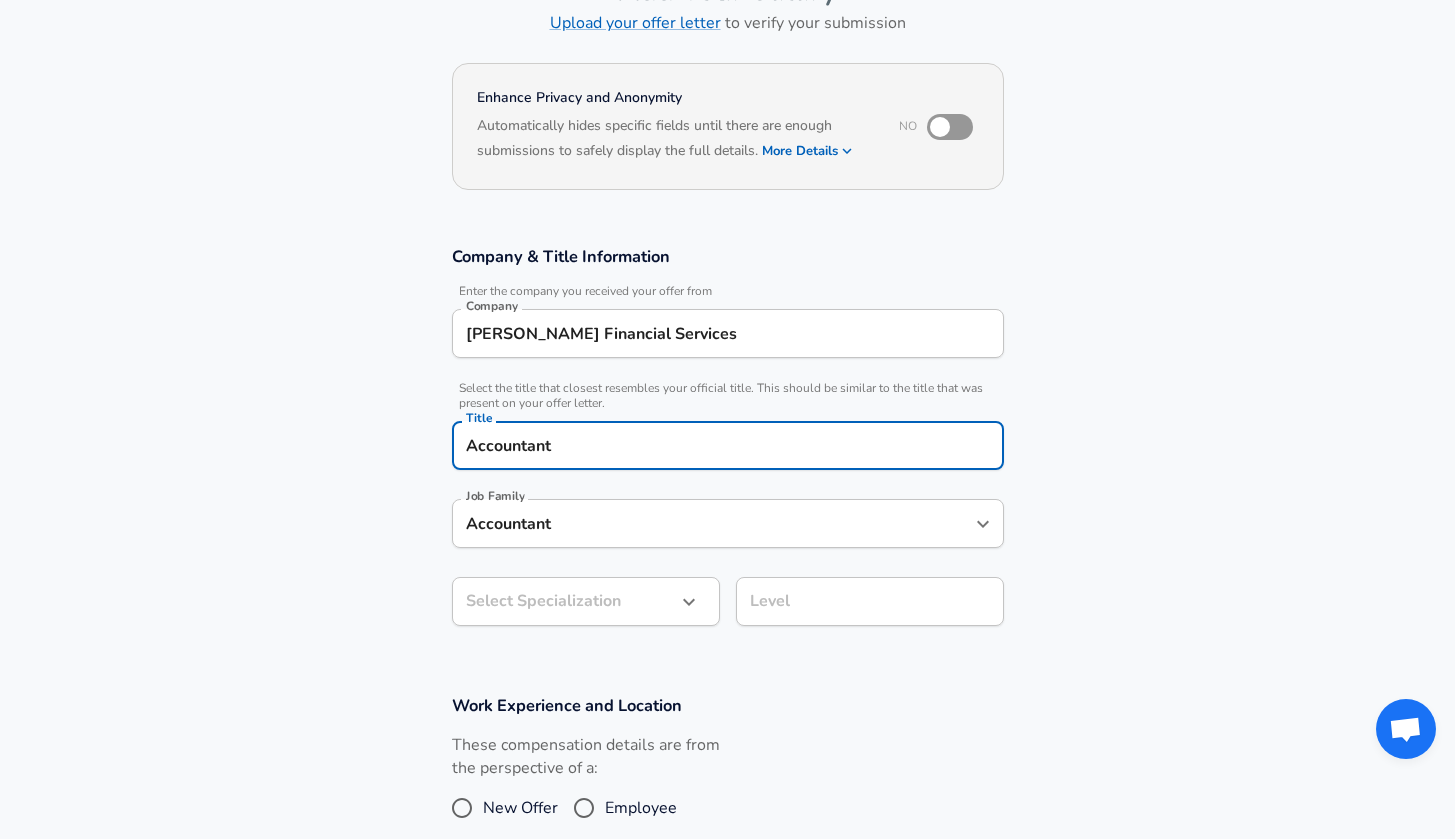 click on "Restart Add Your Salary Upload your offer letter   to verify your submission Enhance Privacy and Anonymity No Automatically hides specific fields until there are enough submissions to safely display the full details.   More Details Based on your submission and the data points that we have already collected, we will automatically hide and anonymize specific fields if there aren't enough data points to remain sufficiently anonymous. Company & Title Information   Enter the company you received your offer from Company [PERSON_NAME] Financial Services Company   Select the title that closest resembles your official title. This should be similar to the title that was present on your offer letter. Title Accountant Title Job Family Accountant Job Family Select Specialization ​ Select Specialization Level Level Work Experience and Location These compensation details are from the perspective of a: New Offer Employee Submit Salary By continuing, you are agreeing to [DOMAIN_NAME][PERSON_NAME]'s   Terms of Use   and   Privacy Policy . 2025" at bounding box center (727, 285) 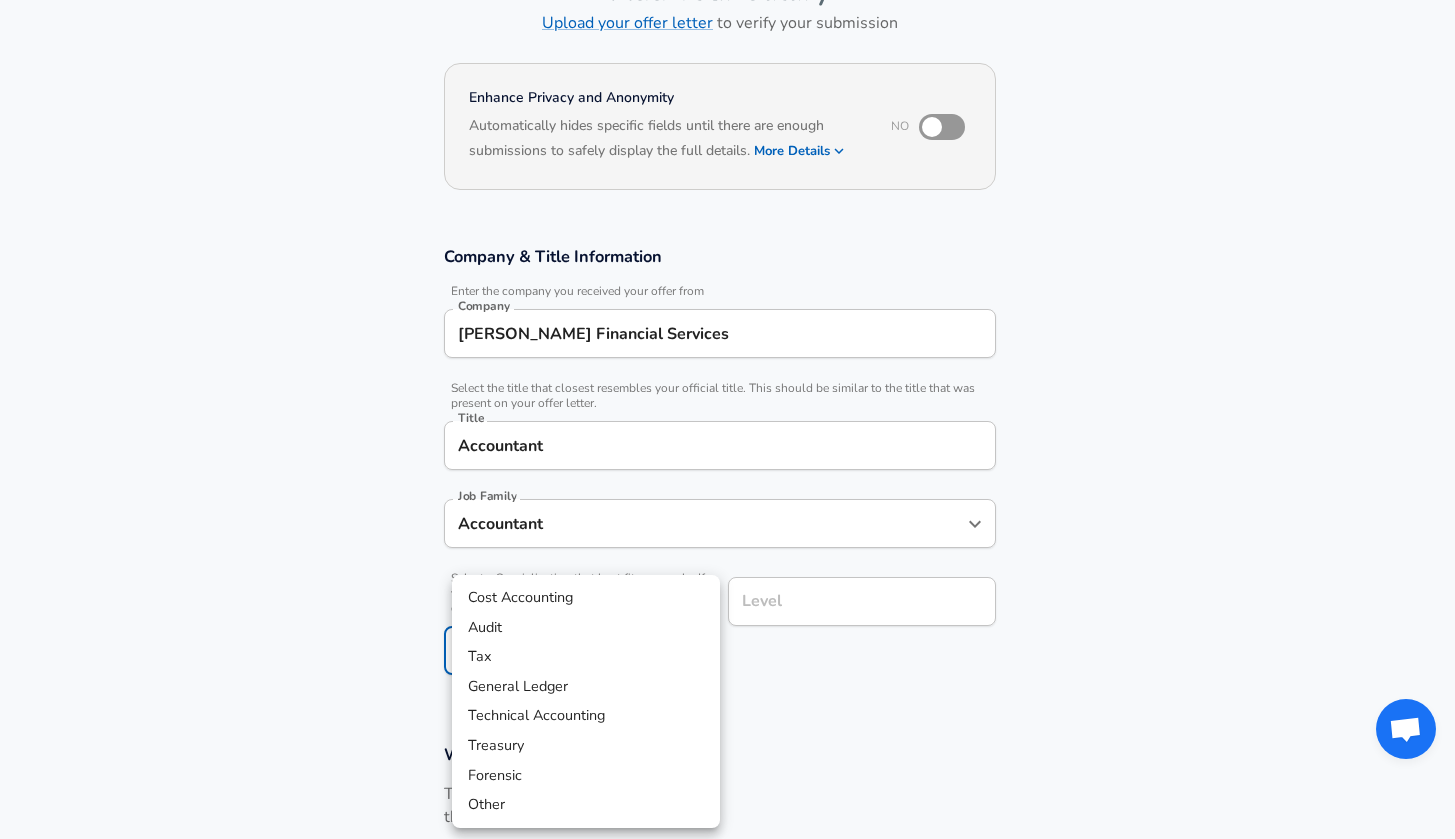 scroll, scrollTop: 194, scrollLeft: 0, axis: vertical 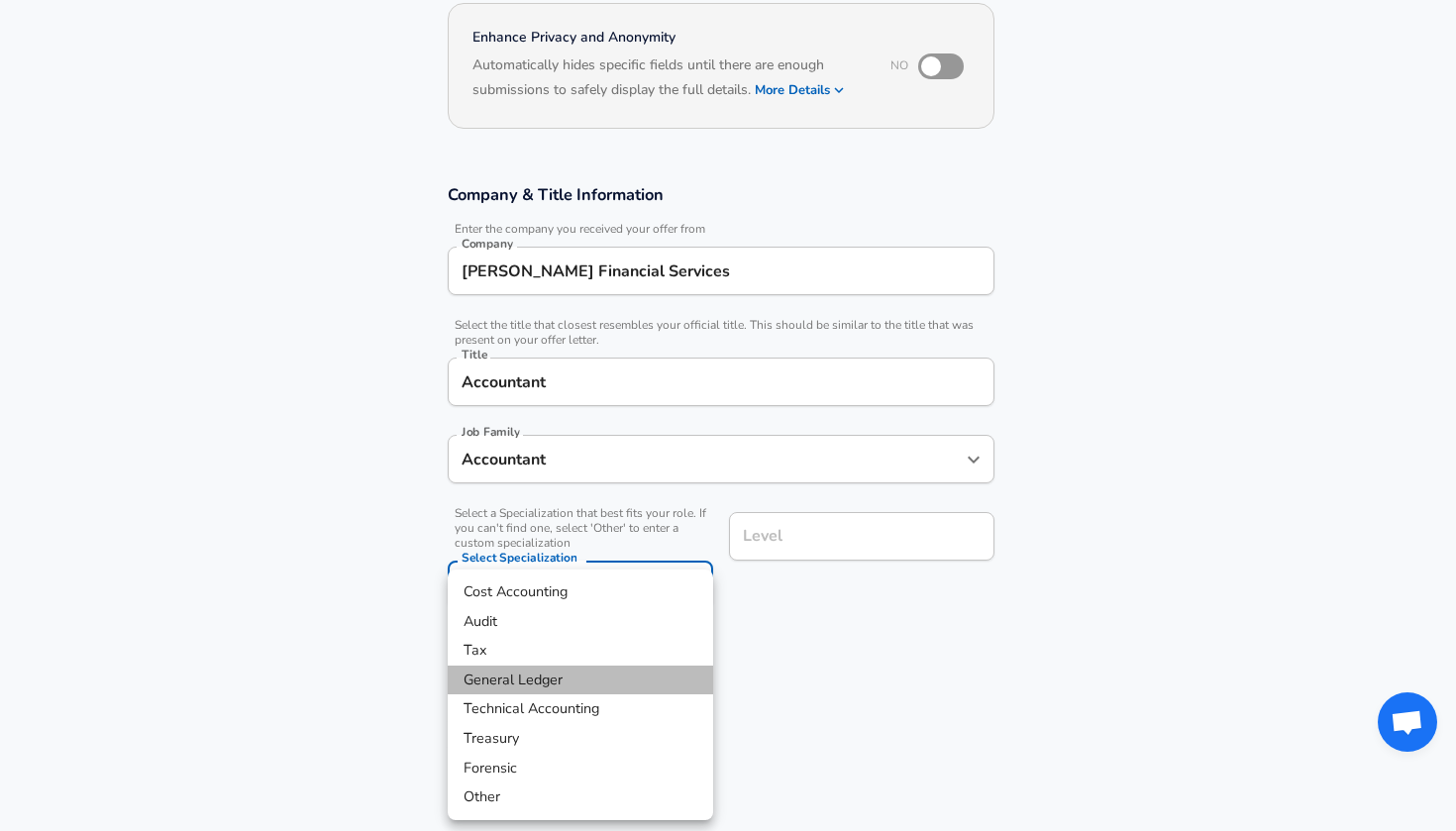 click on "General Ledger" at bounding box center (580, 680) 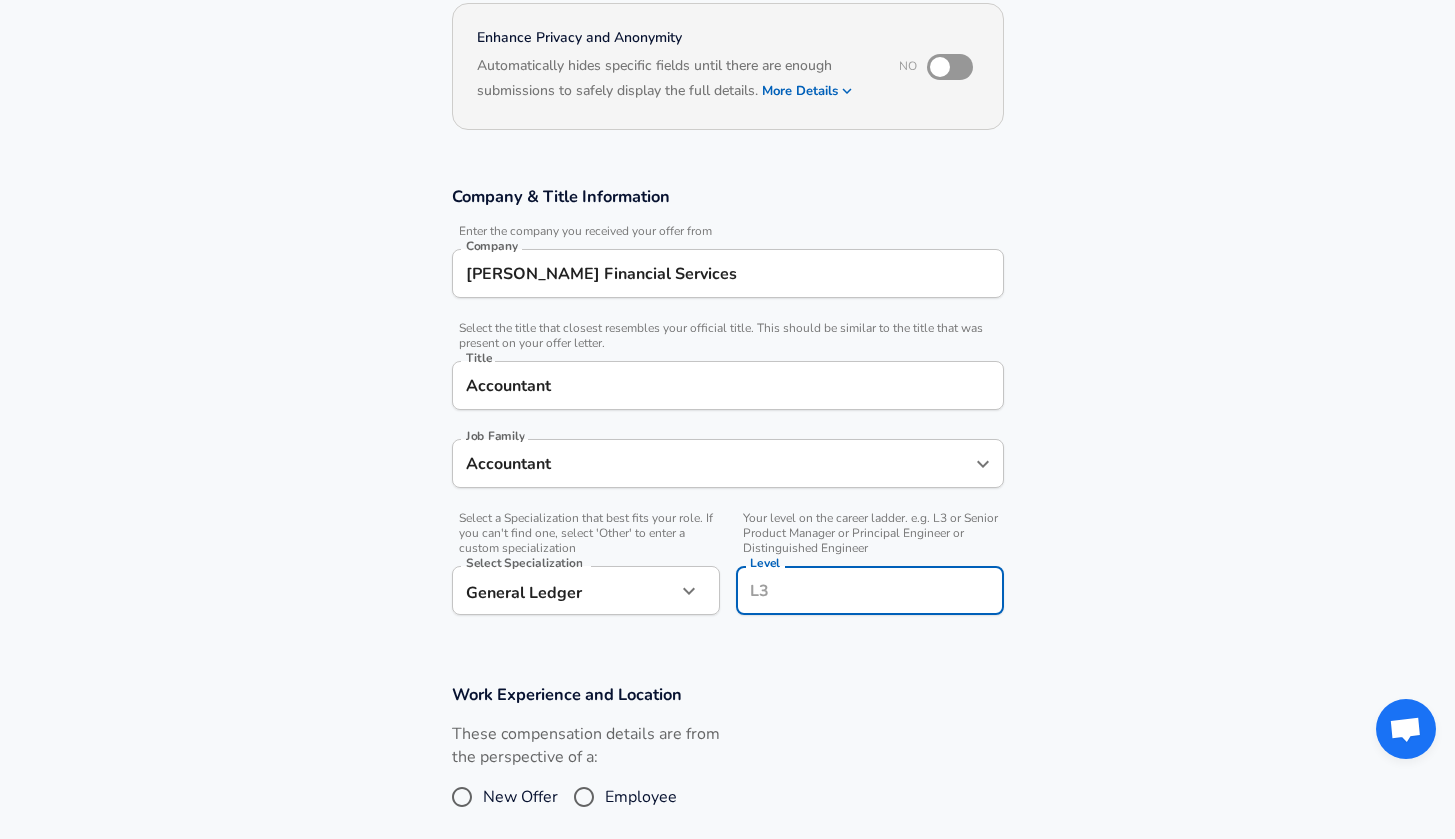 scroll, scrollTop: 234, scrollLeft: 0, axis: vertical 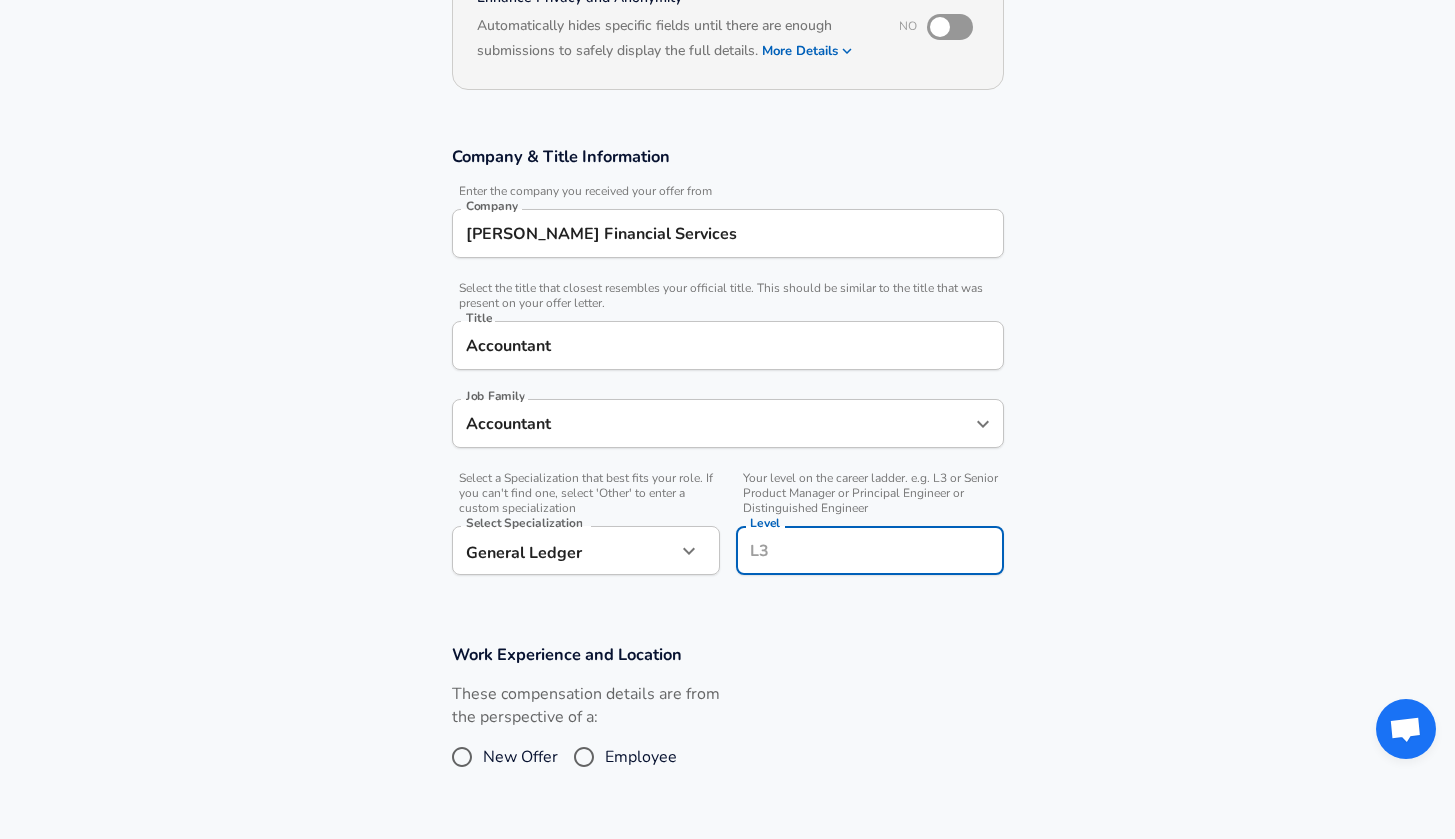 click on "Level" at bounding box center (870, 550) 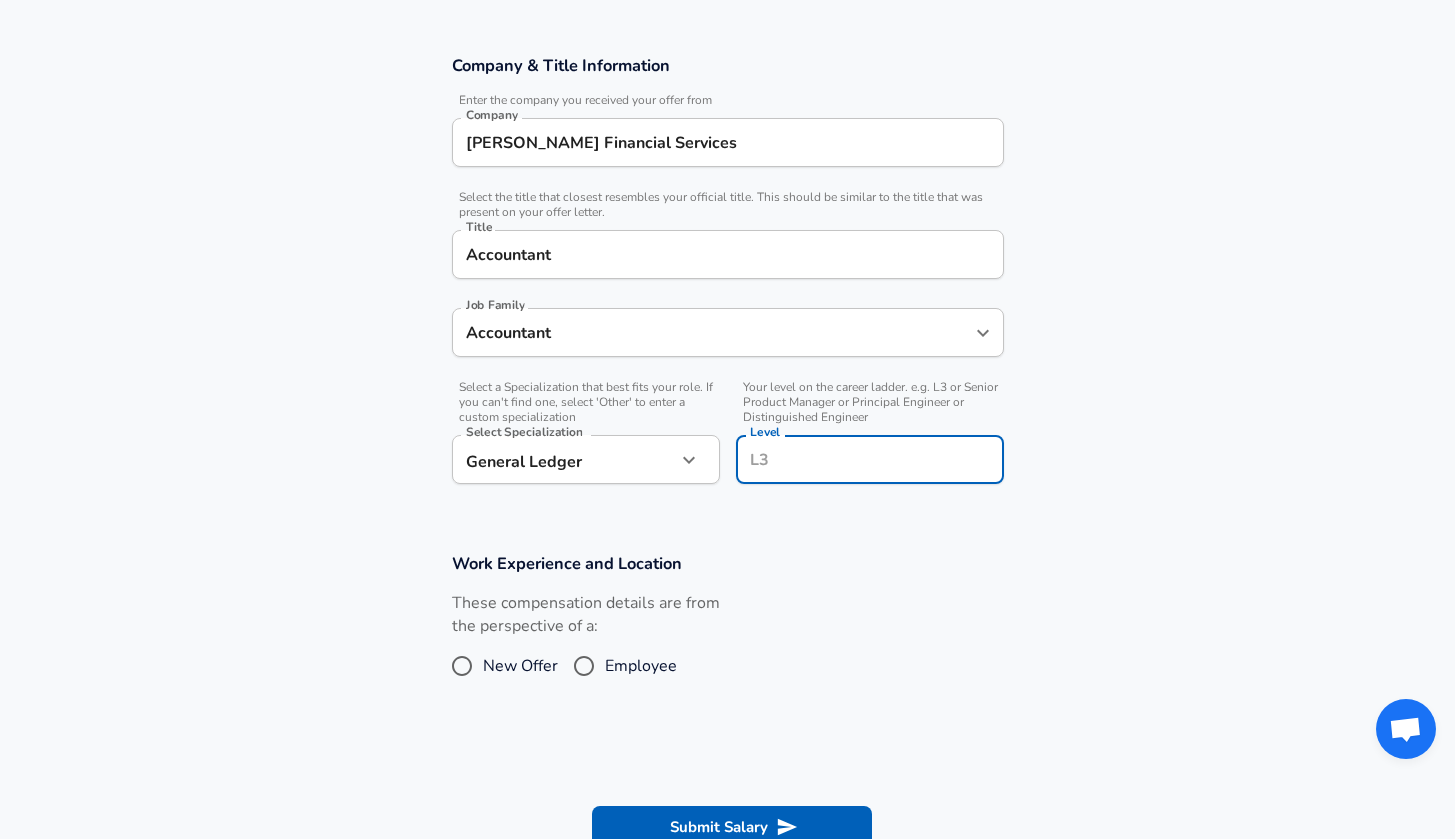 scroll, scrollTop: 357, scrollLeft: 0, axis: vertical 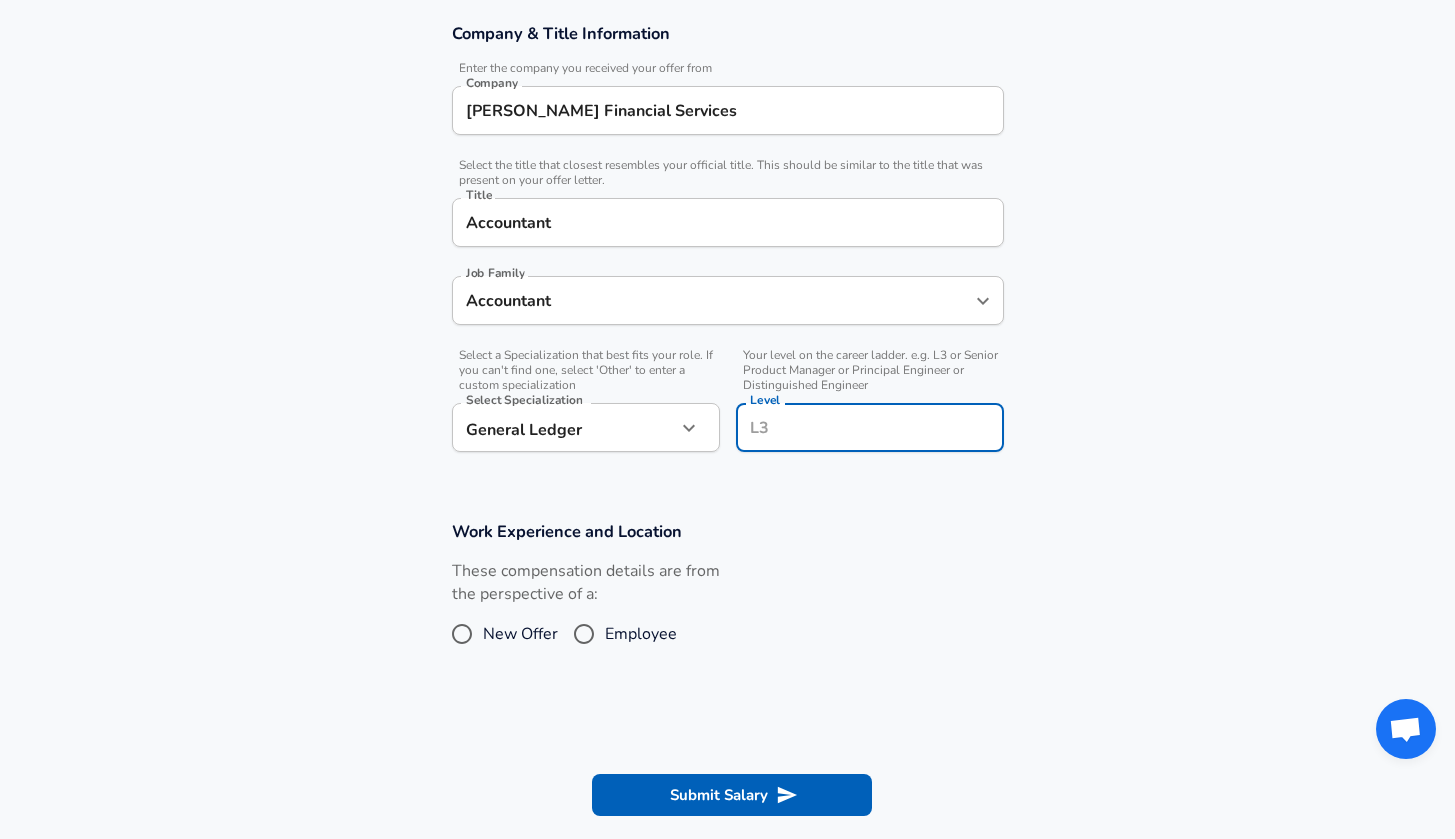 drag, startPoint x: 597, startPoint y: 630, endPoint x: 612, endPoint y: 633, distance: 15.297058 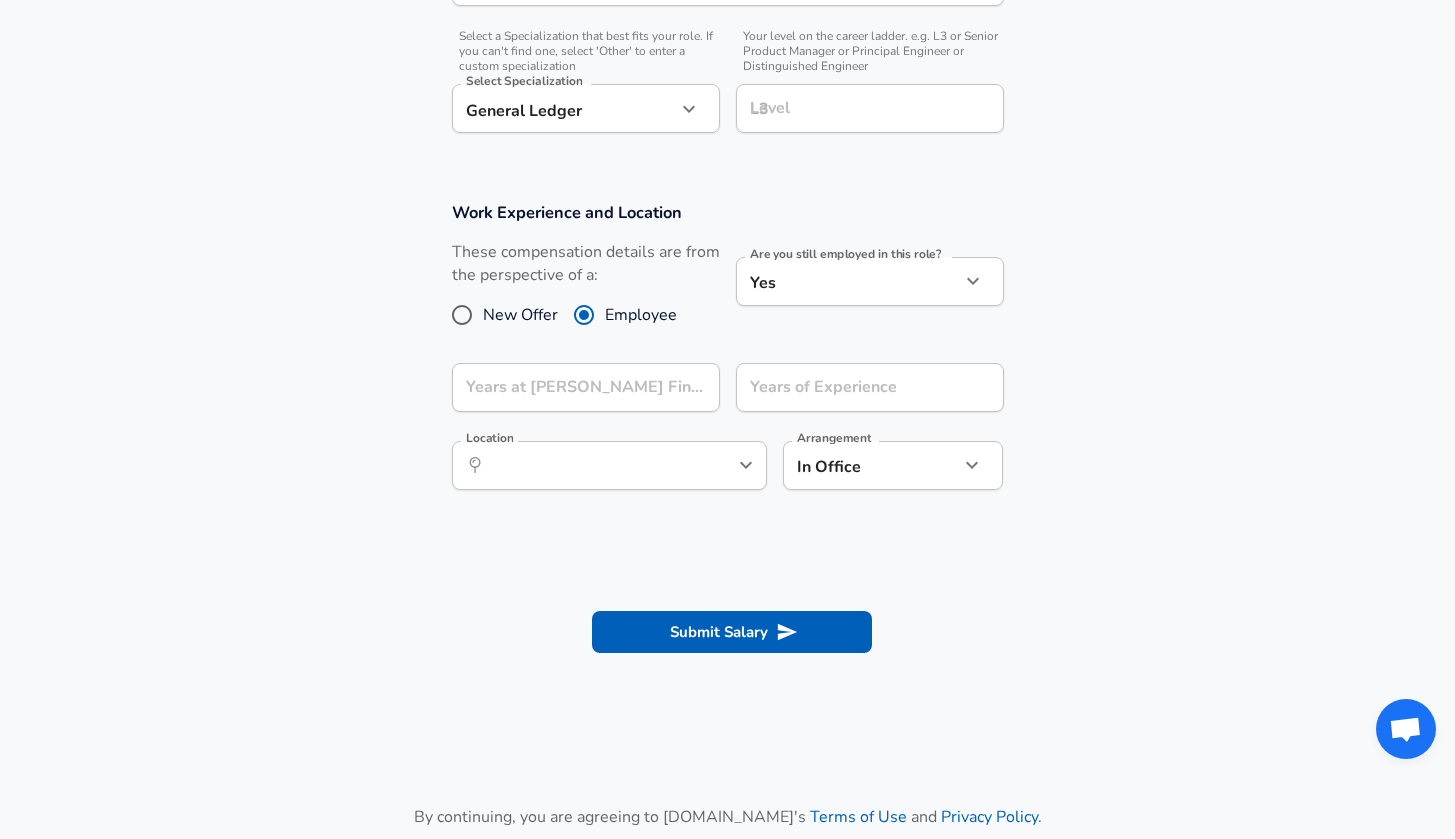 scroll, scrollTop: 672, scrollLeft: 0, axis: vertical 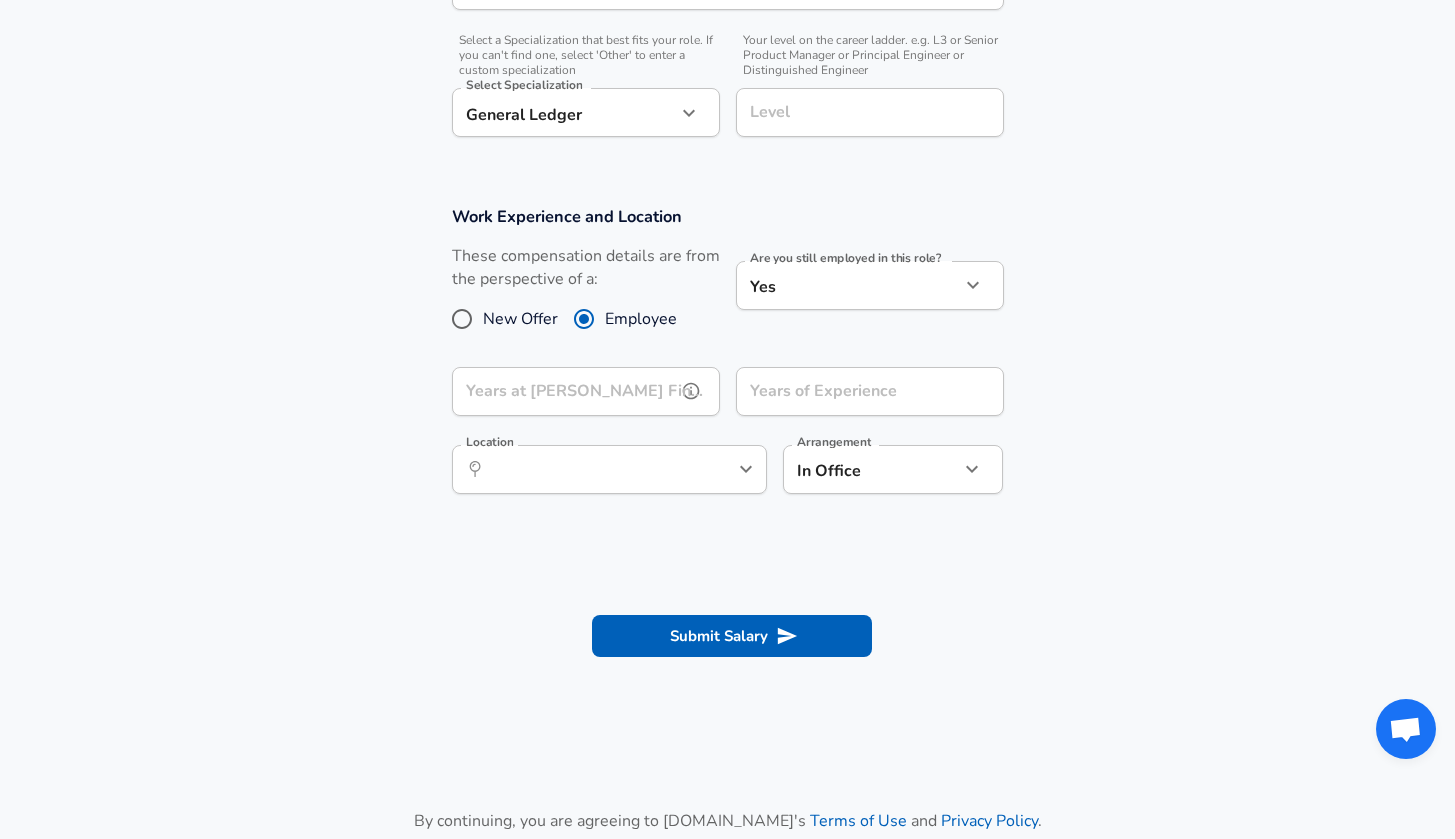click on "Years at [PERSON_NAME] Financial Services" at bounding box center (564, 391) 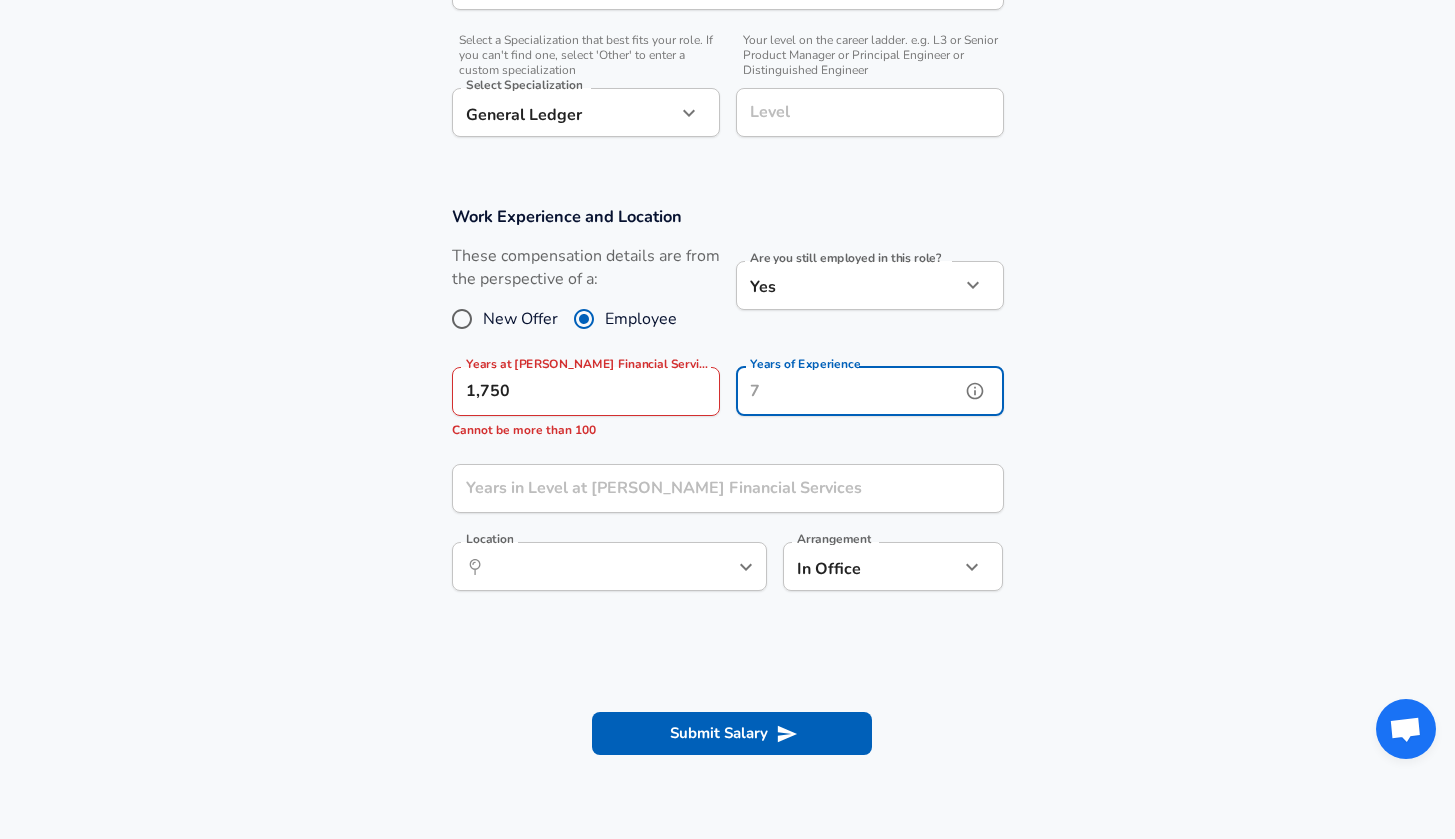 click on "Years of Experience" at bounding box center (848, 391) 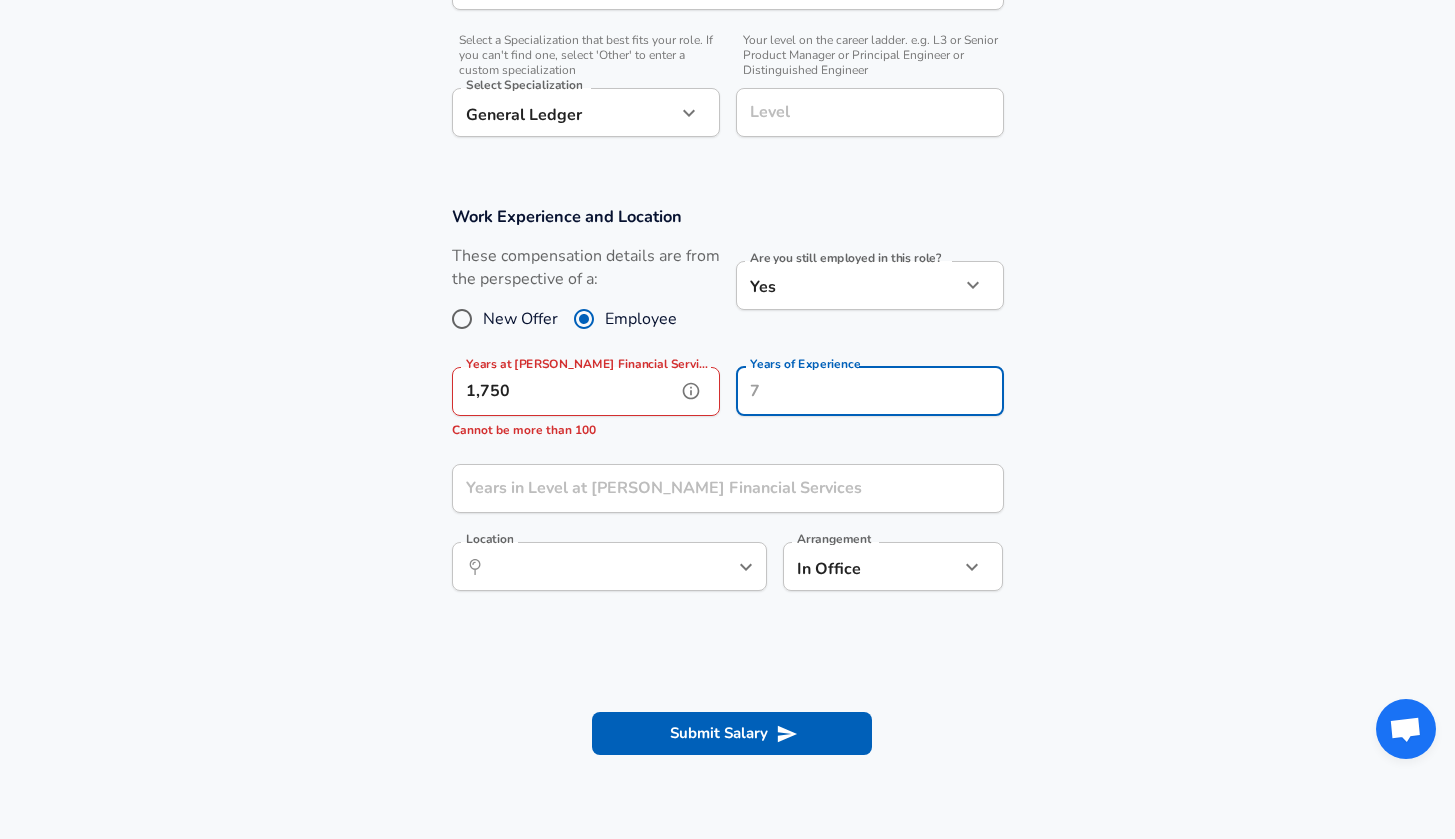 click on "1,750" at bounding box center [564, 391] 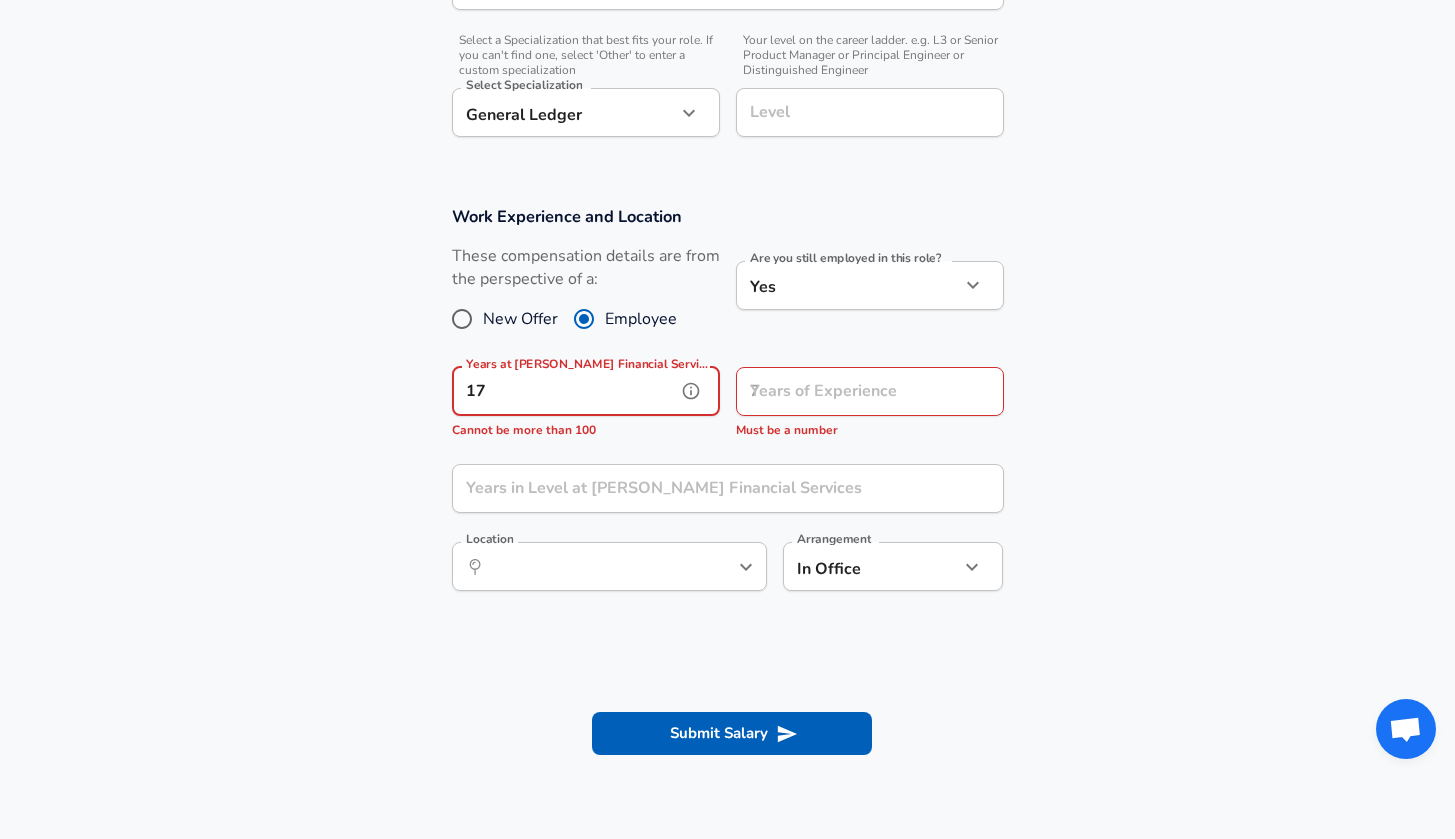 type on "1" 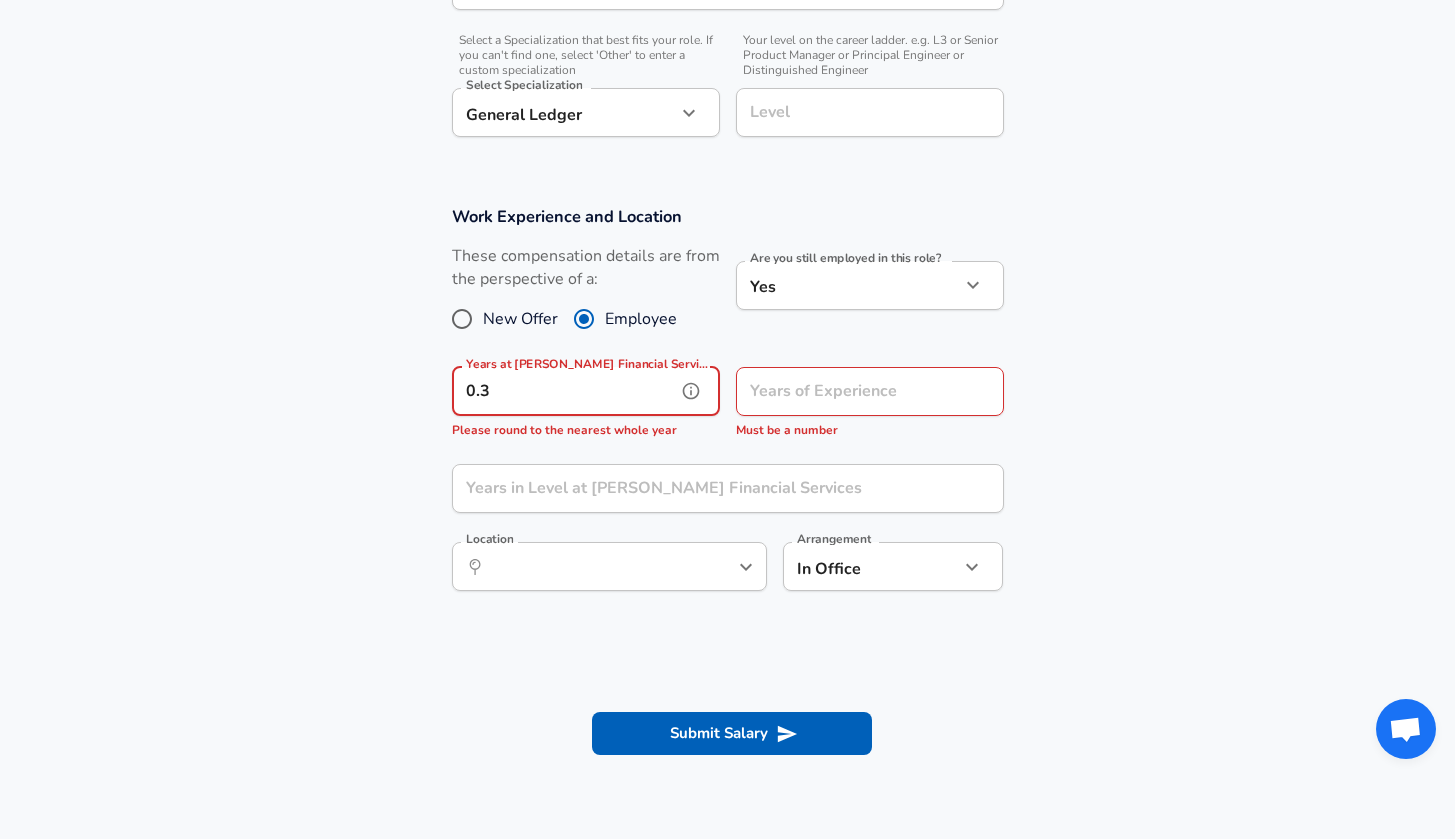 click on "0.3" at bounding box center [564, 391] 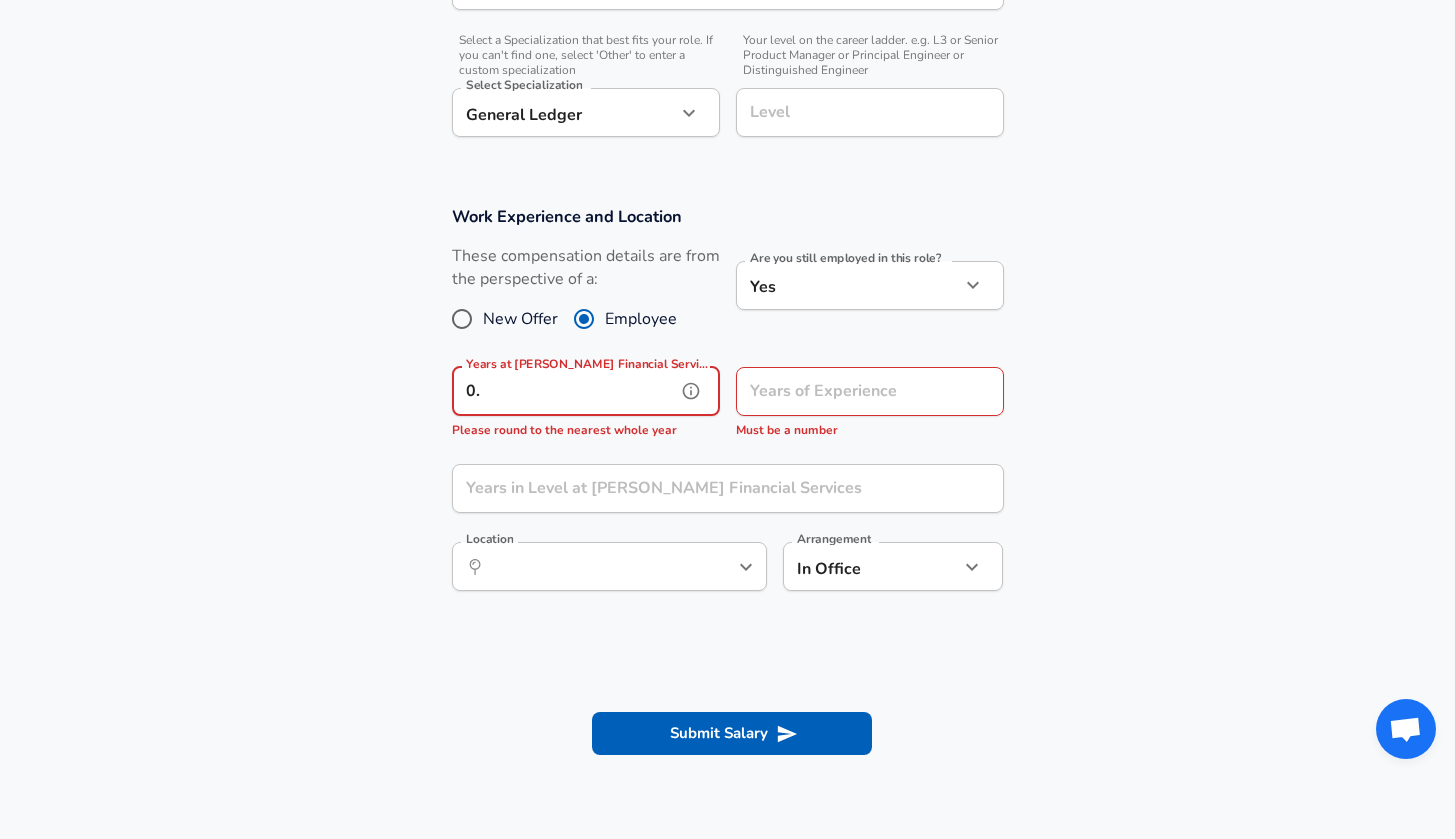 type on "0" 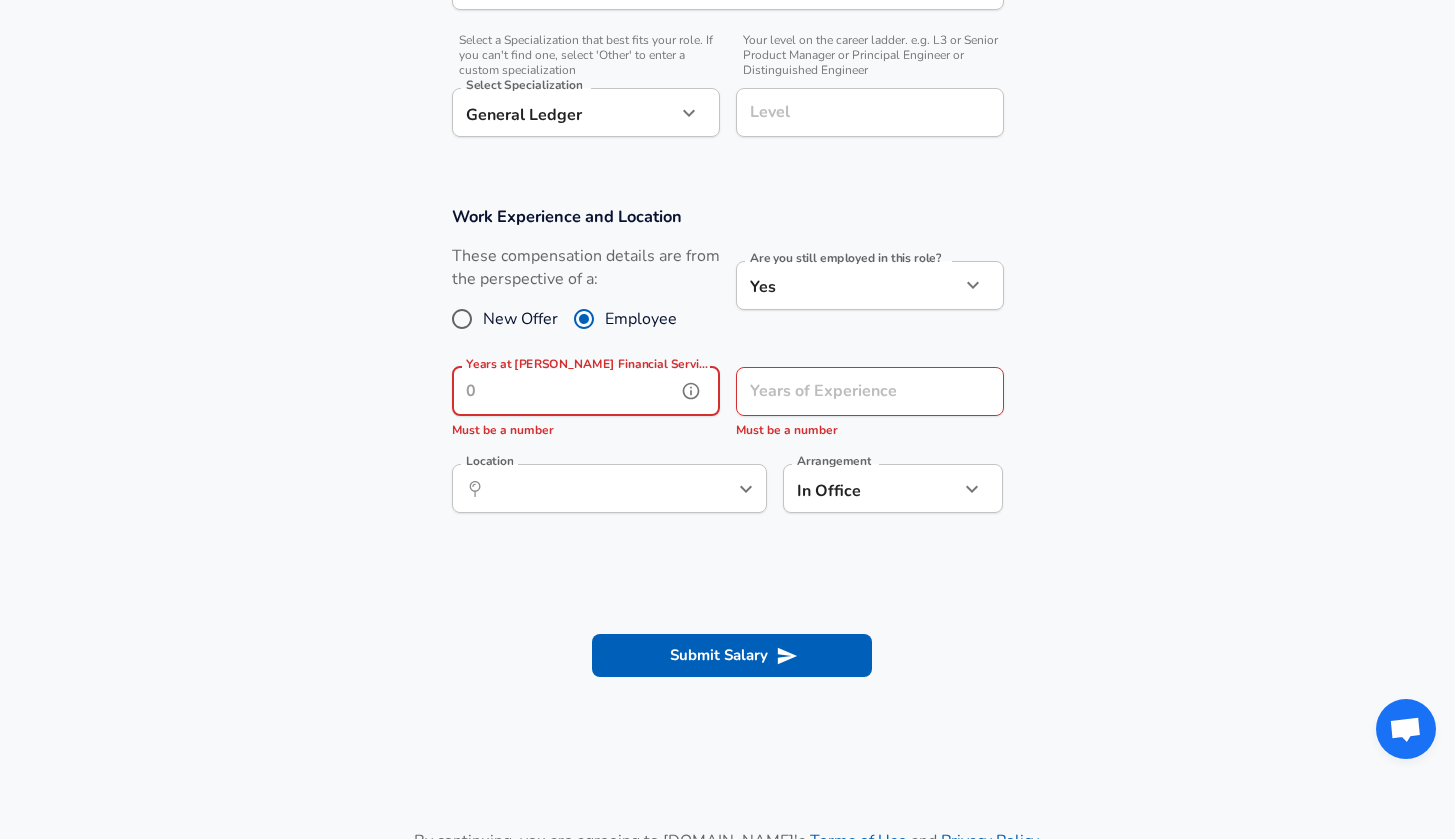type 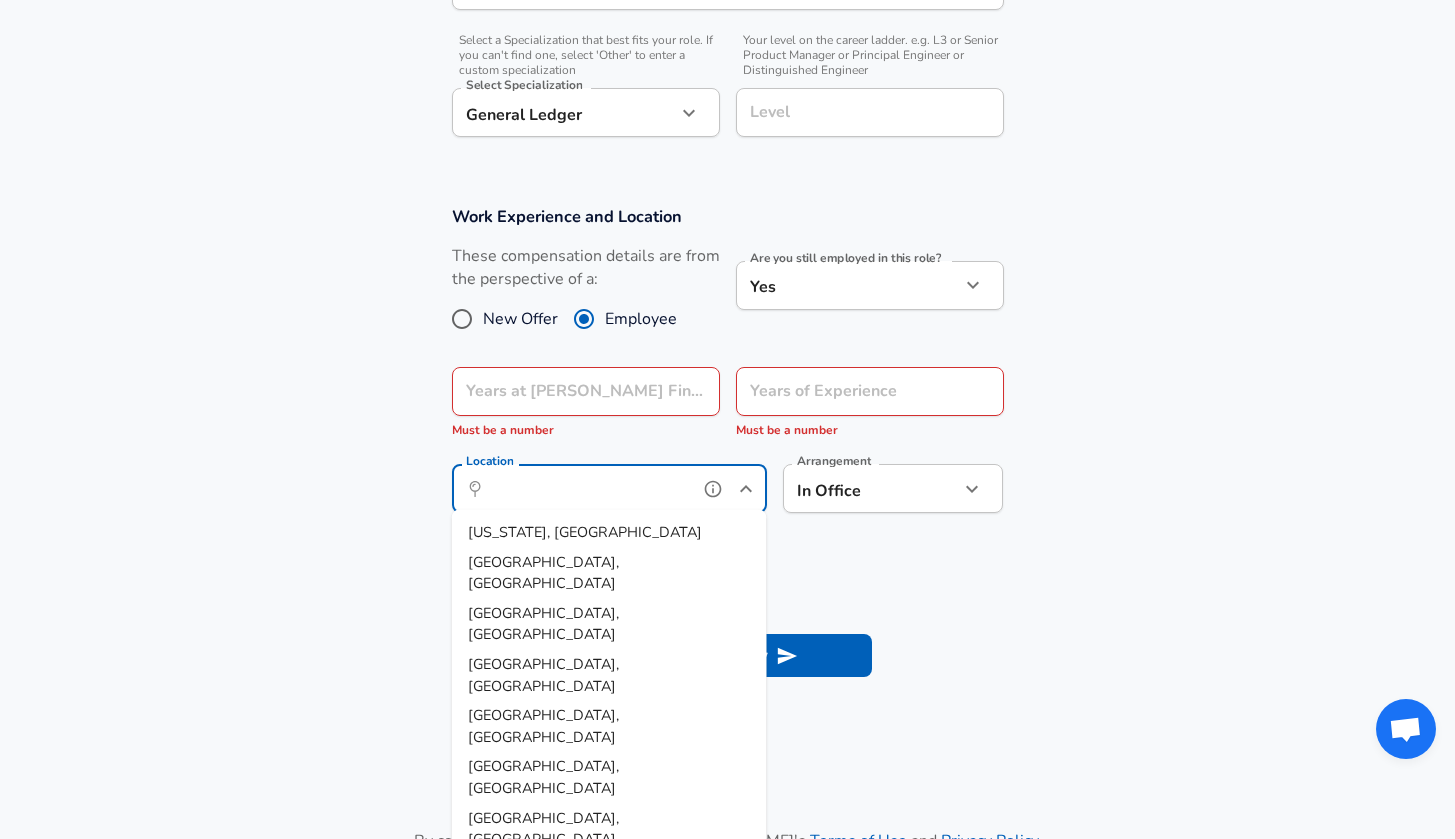 click on "Location" at bounding box center [587, 488] 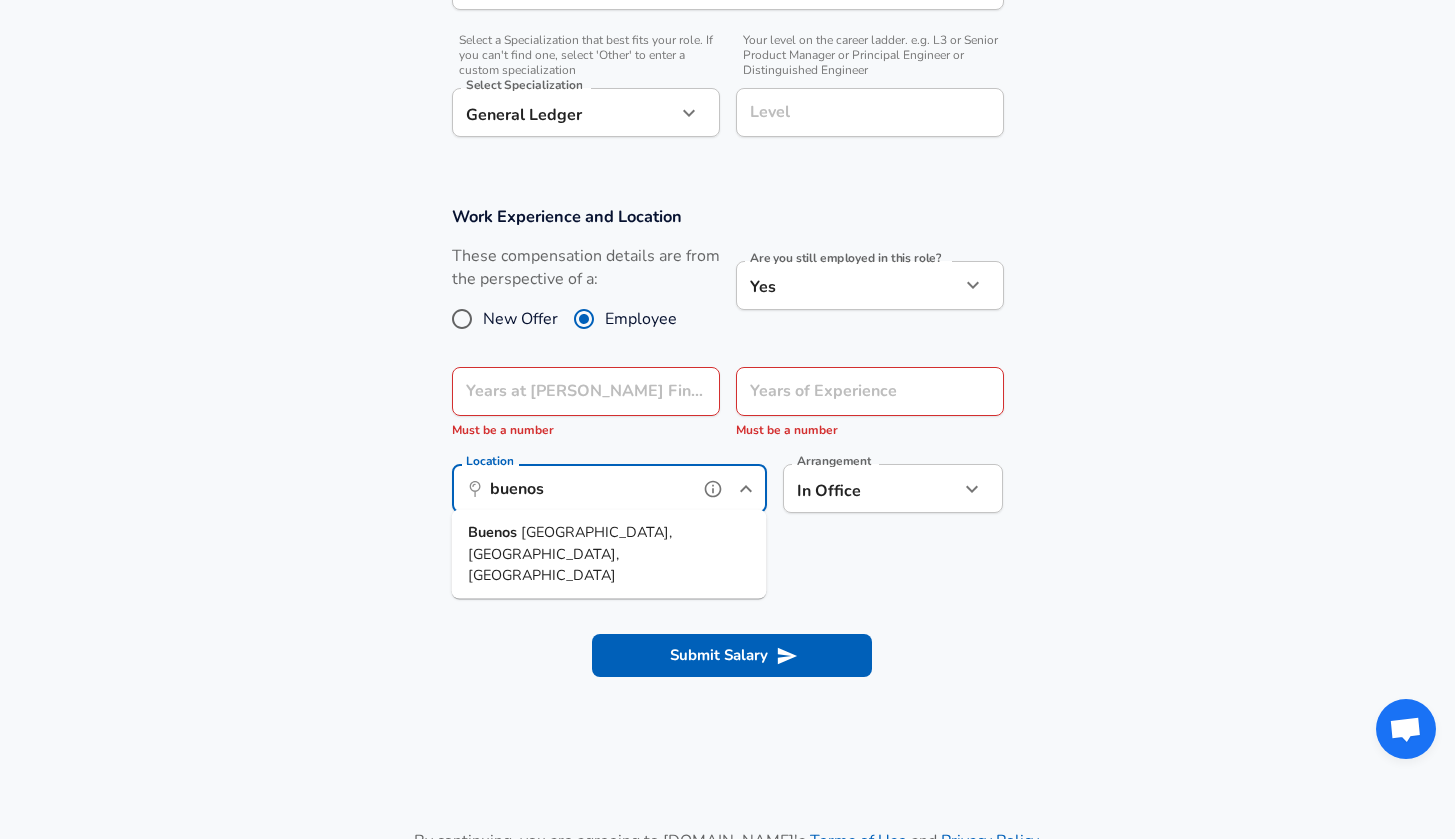 click on "[GEOGRAPHIC_DATA], [GEOGRAPHIC_DATA], [GEOGRAPHIC_DATA]" at bounding box center [609, 554] 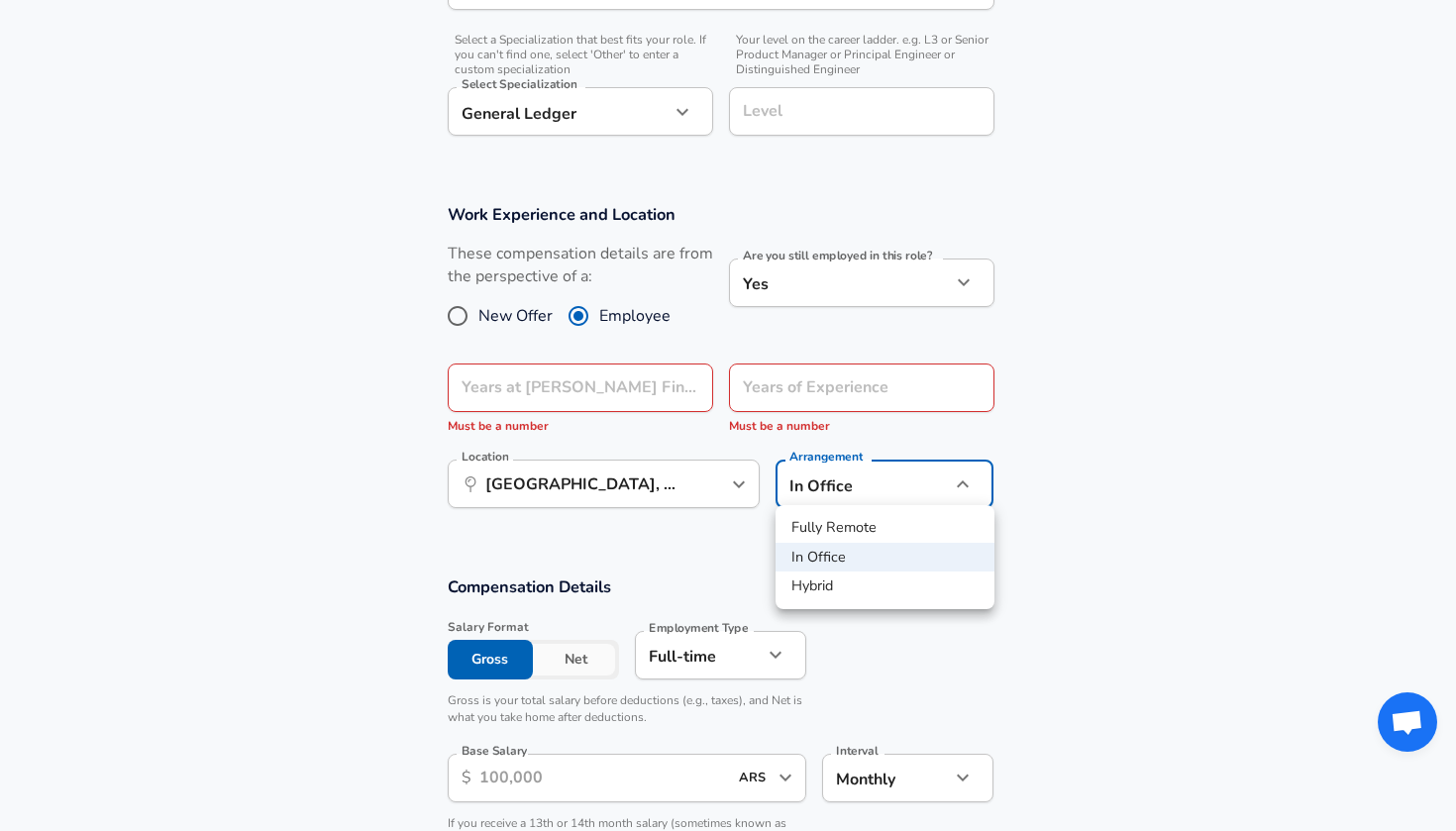 click on "Restart Add Your Salary Upload your offer letter   to verify your submission Enhance Privacy and Anonymity No Automatically hides specific fields until there are enough submissions to safely display the full details.   More Details Based on your submission and the data points that we have already collected, we will automatically hide and anonymize specific fields if there aren't enough data points to remain sufficiently anonymous. Company & Title Information   Enter the company you received your offer from Company [PERSON_NAME] Financial Services Company   Select the title that closest resembles your official title. This should be similar to the title that was present on your offer letter. Title Accountant Title Job Family Accountant Job Family   Select a Specialization that best fits your role. If you can't find one, select 'Other' to enter a custom specialization Select Specialization General Ledger General Ledger Select Specialization   Level Level Work Experience and Location New Offer Employee Yes yes Location" at bounding box center [728, -251] 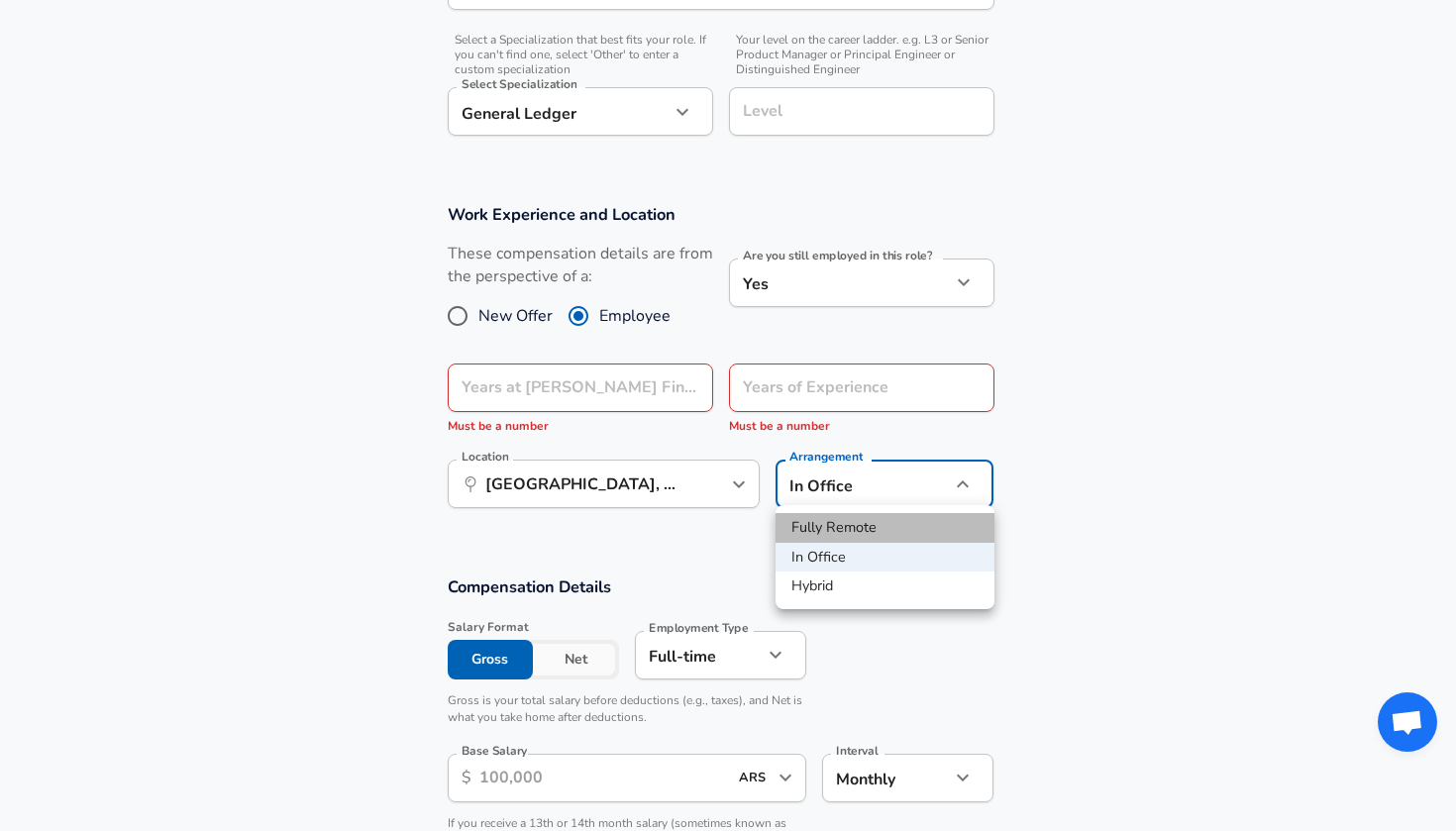 click on "Fully Remote" at bounding box center (884, 528) 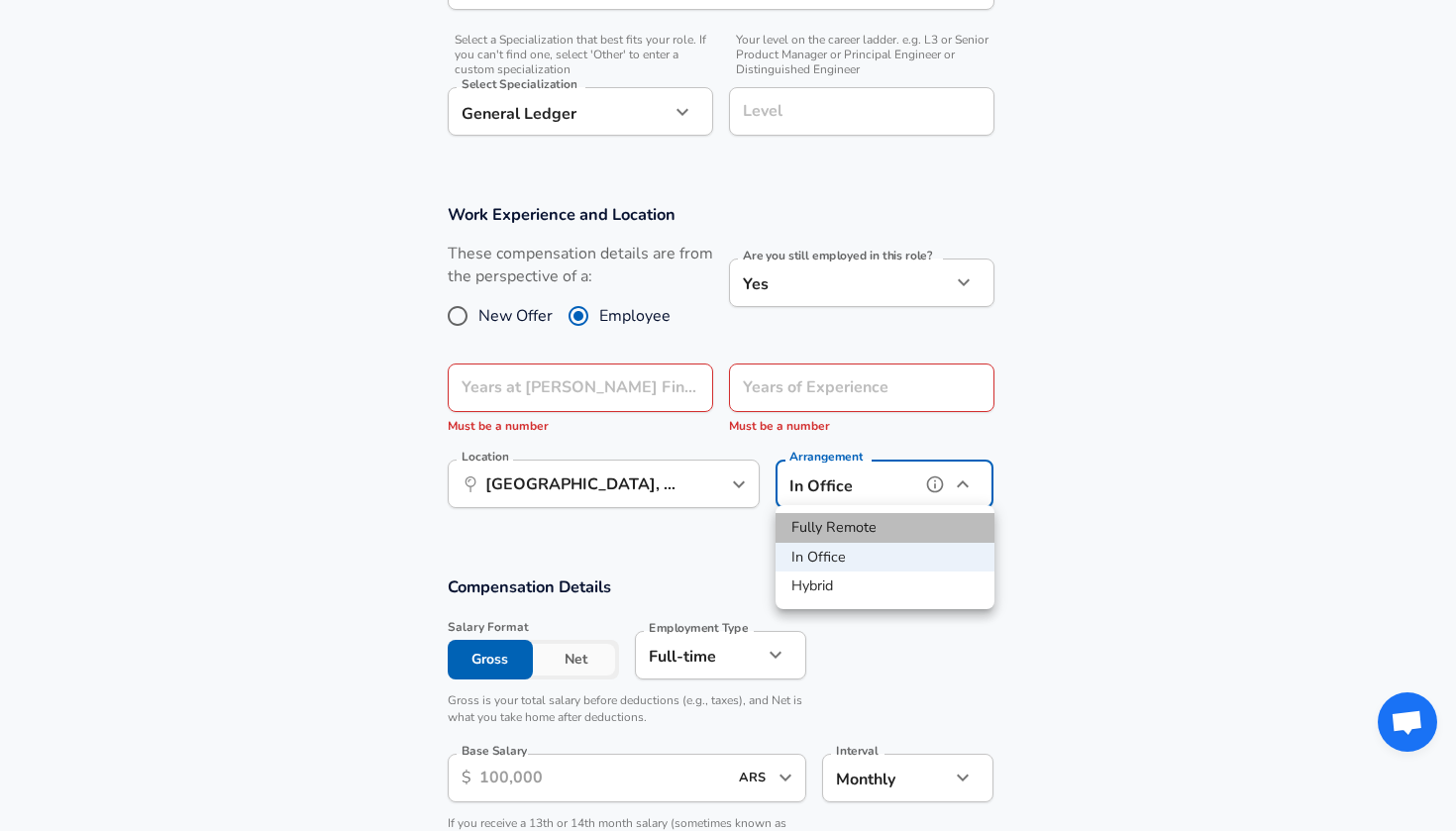 type on "remote" 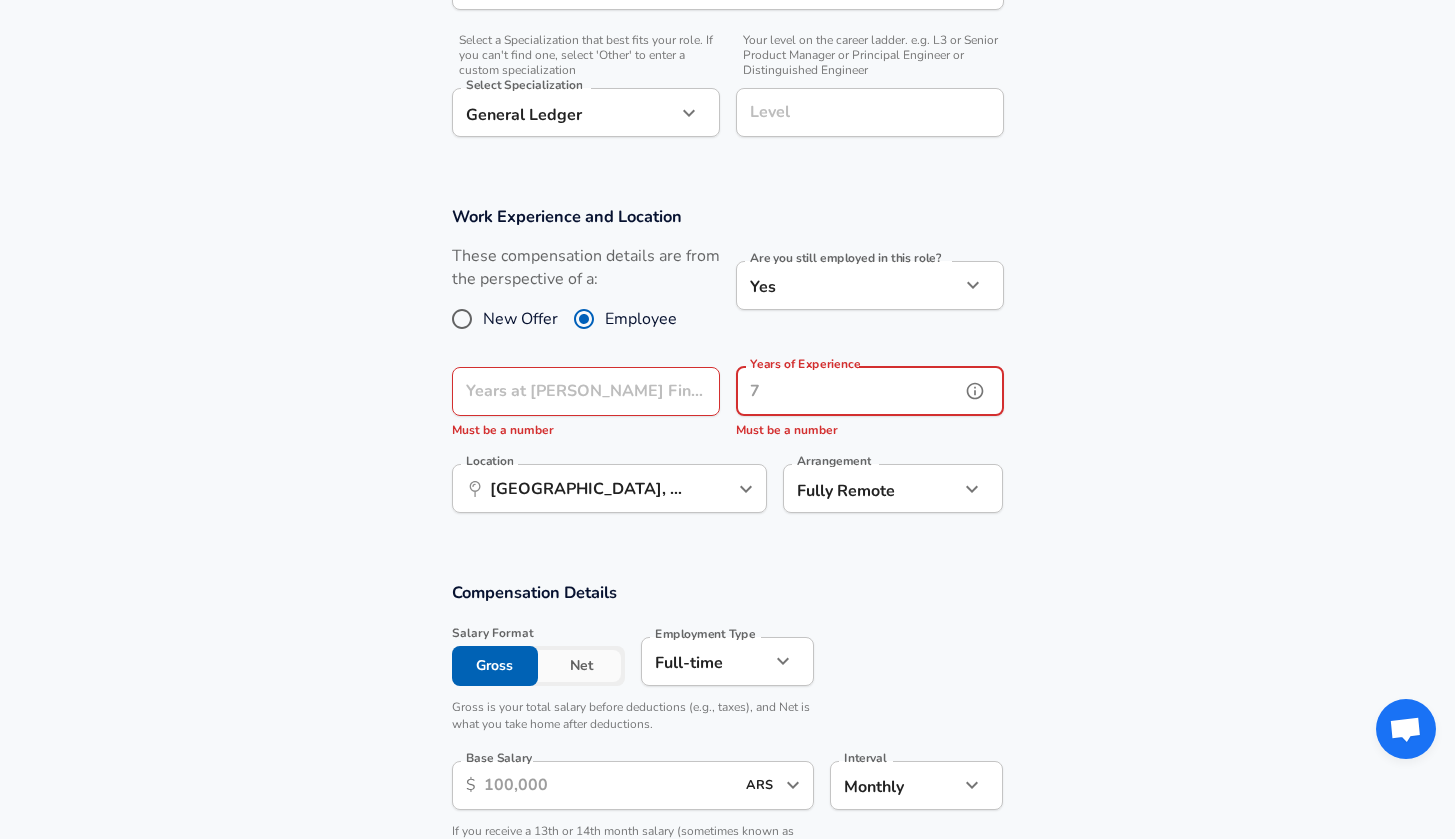 click on "Years of Experience" at bounding box center (848, 391) 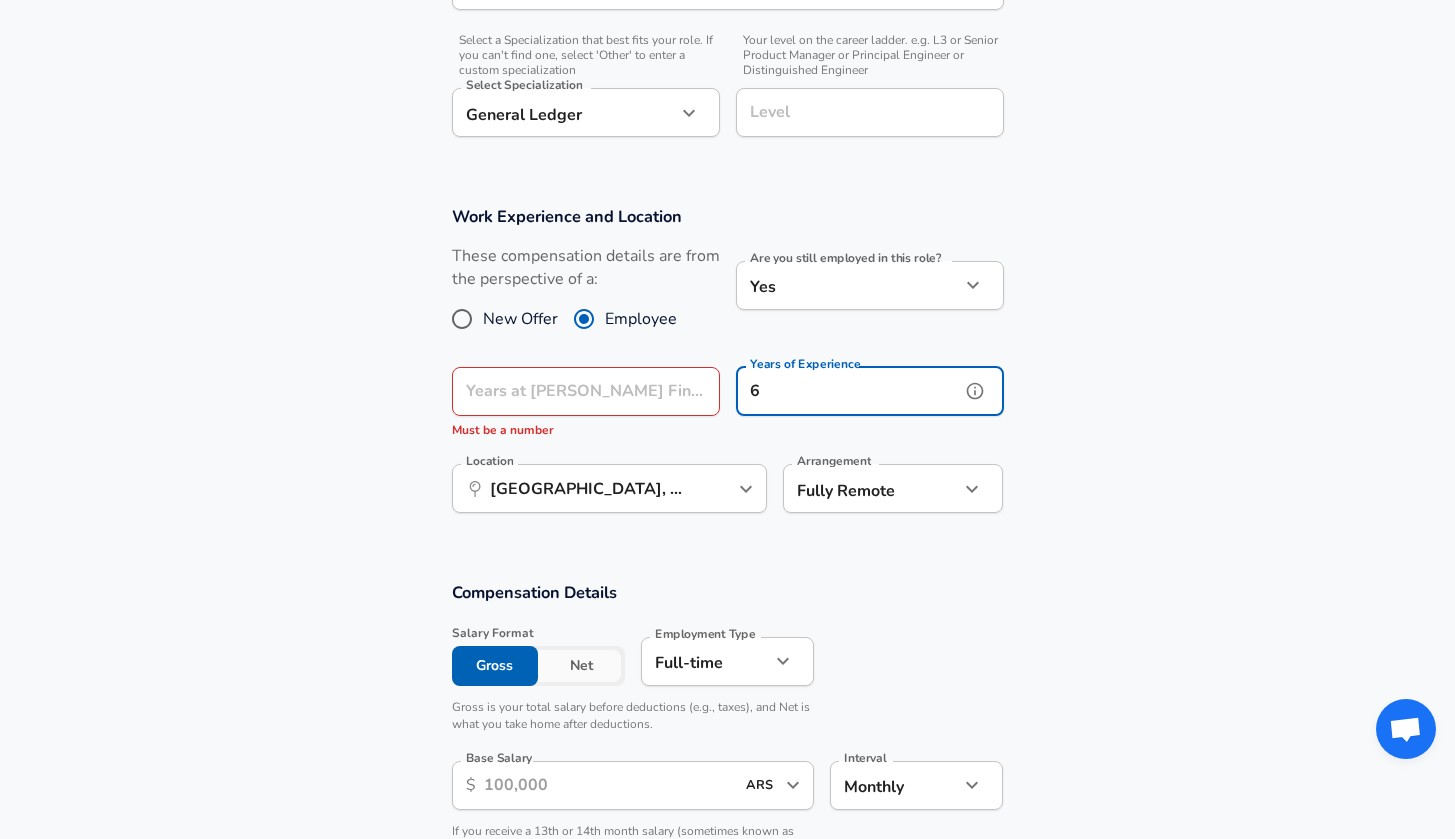 type on "6" 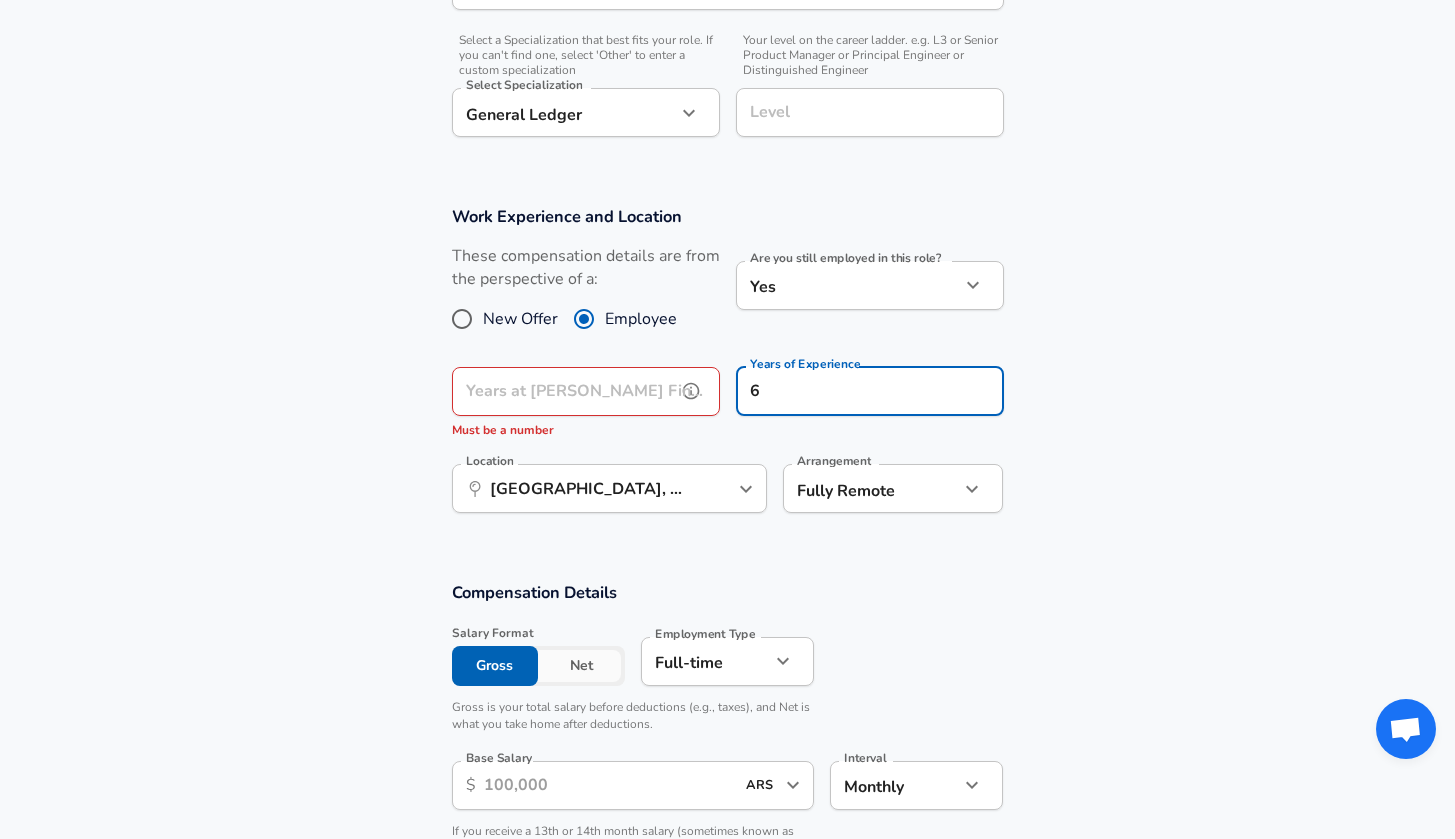 click on "Years at [PERSON_NAME] Financial Services" at bounding box center [564, 391] 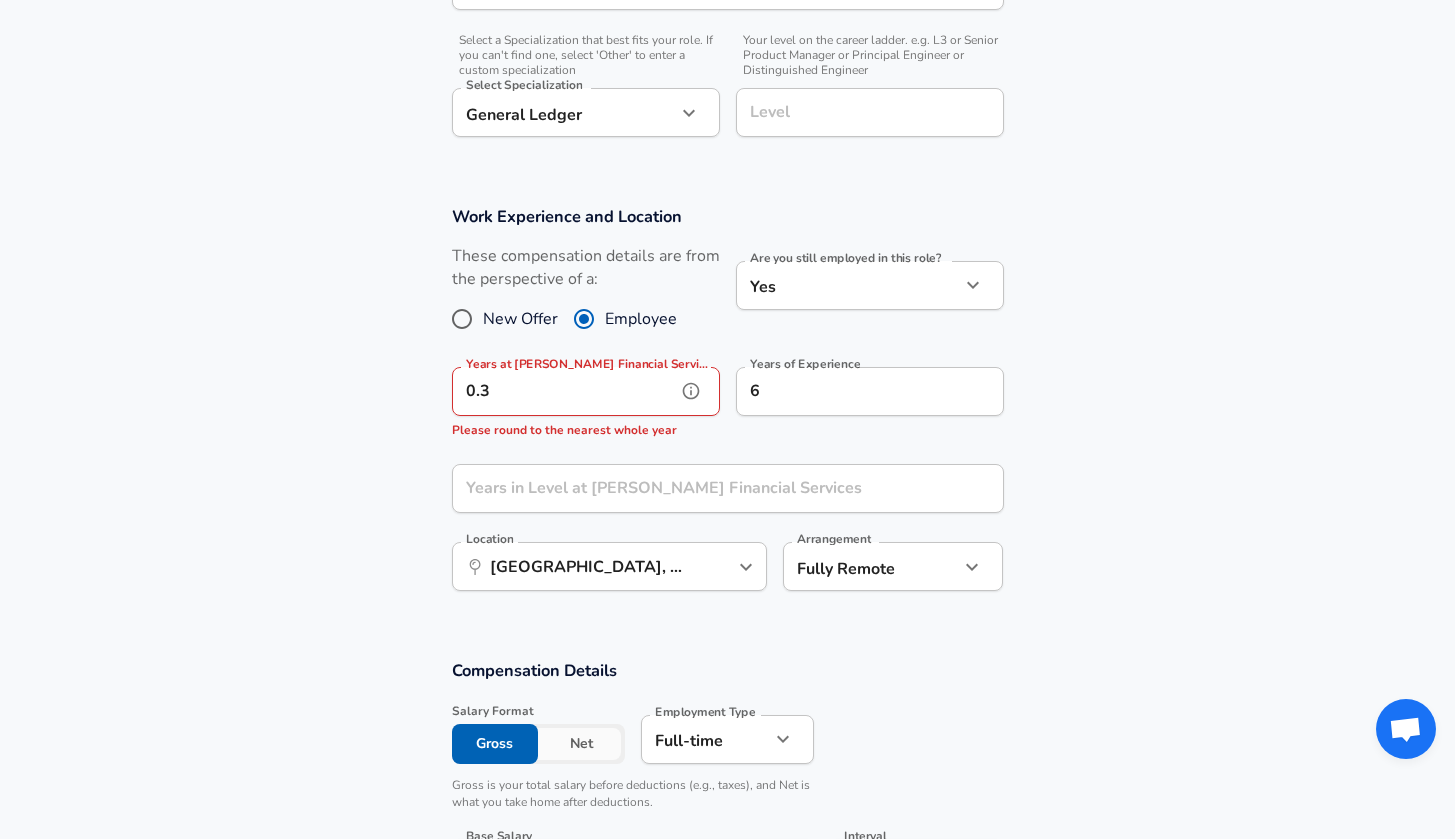 click on "0.3" at bounding box center [564, 391] 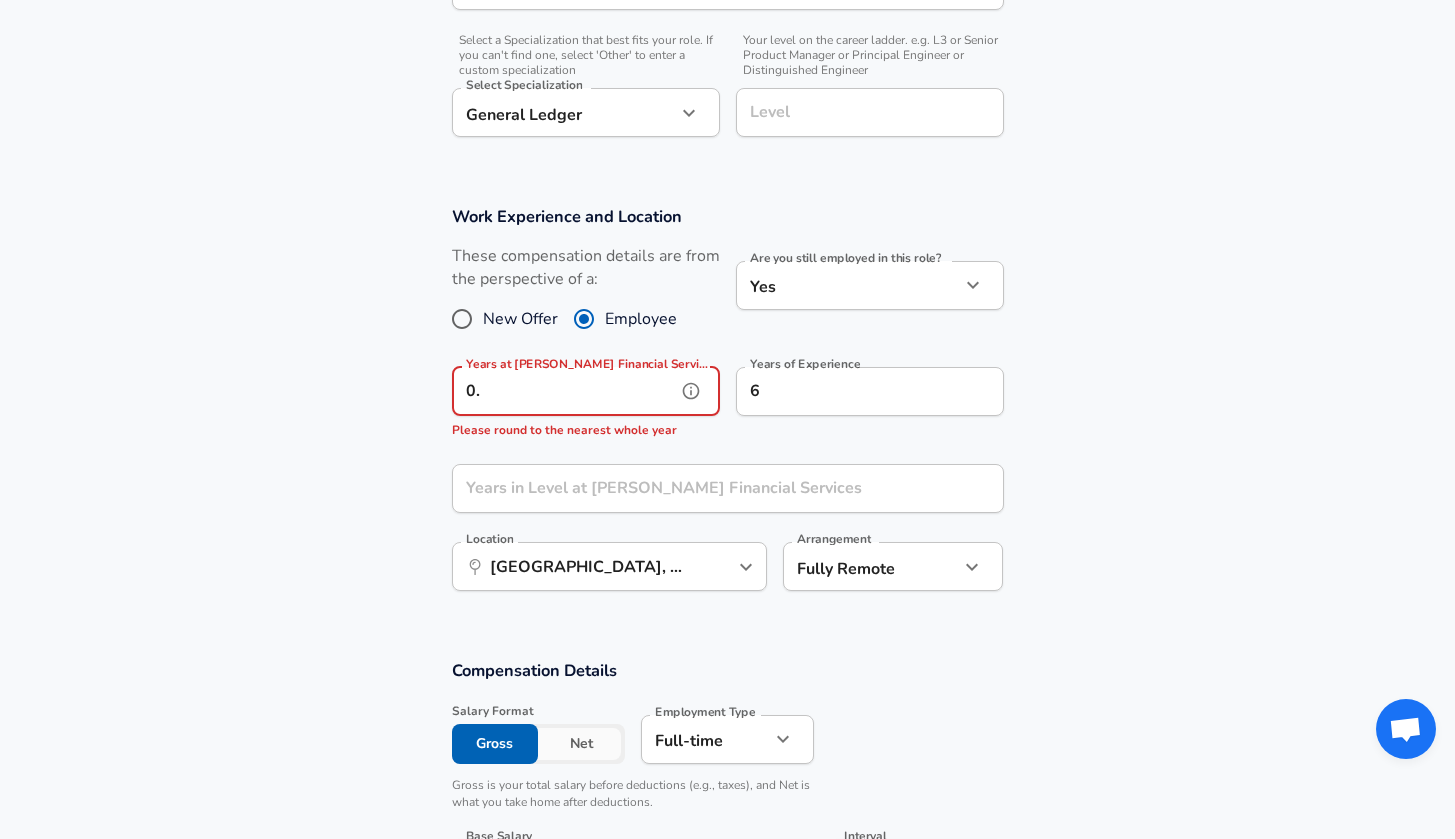 type on "0" 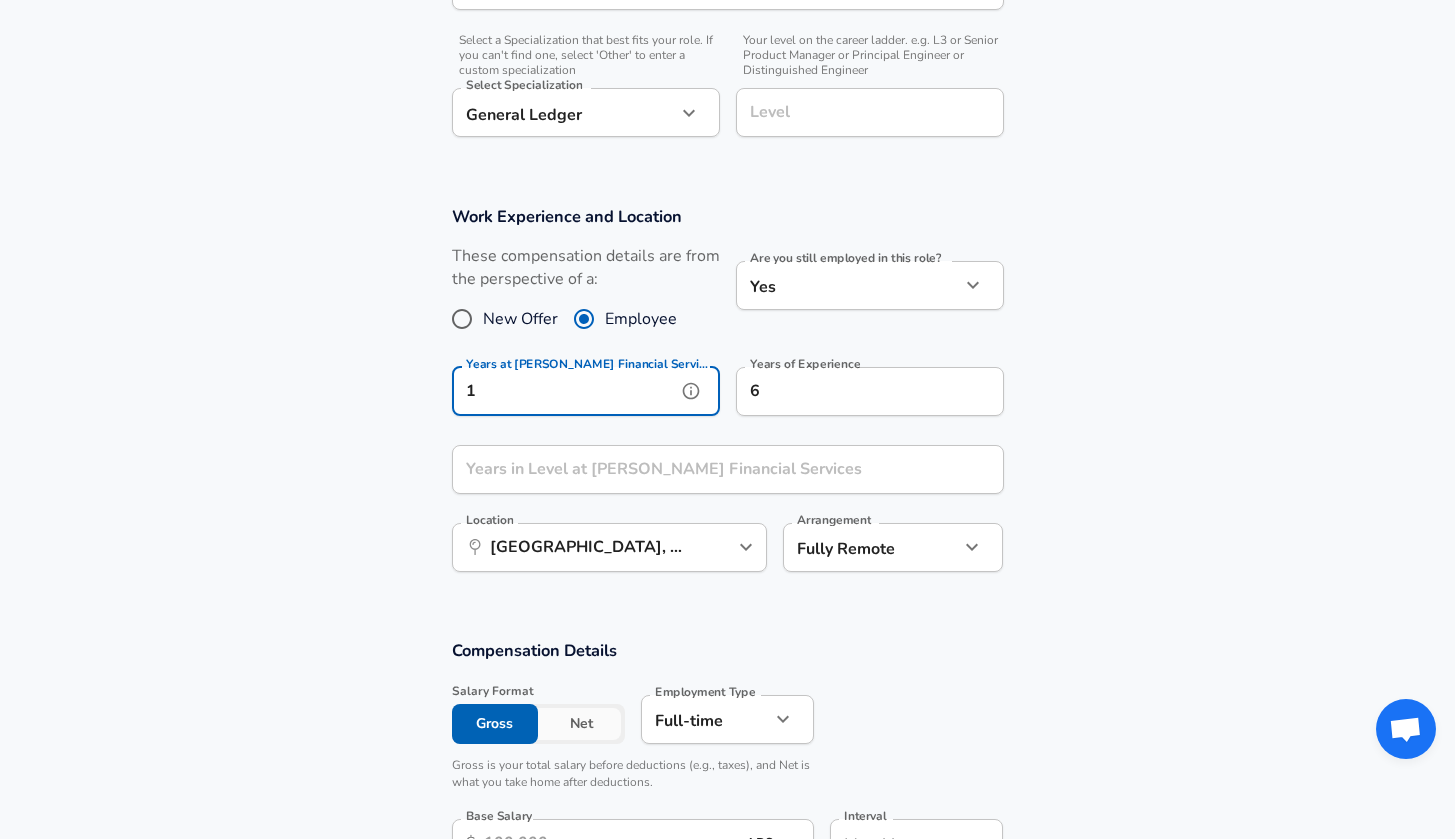 type on "1" 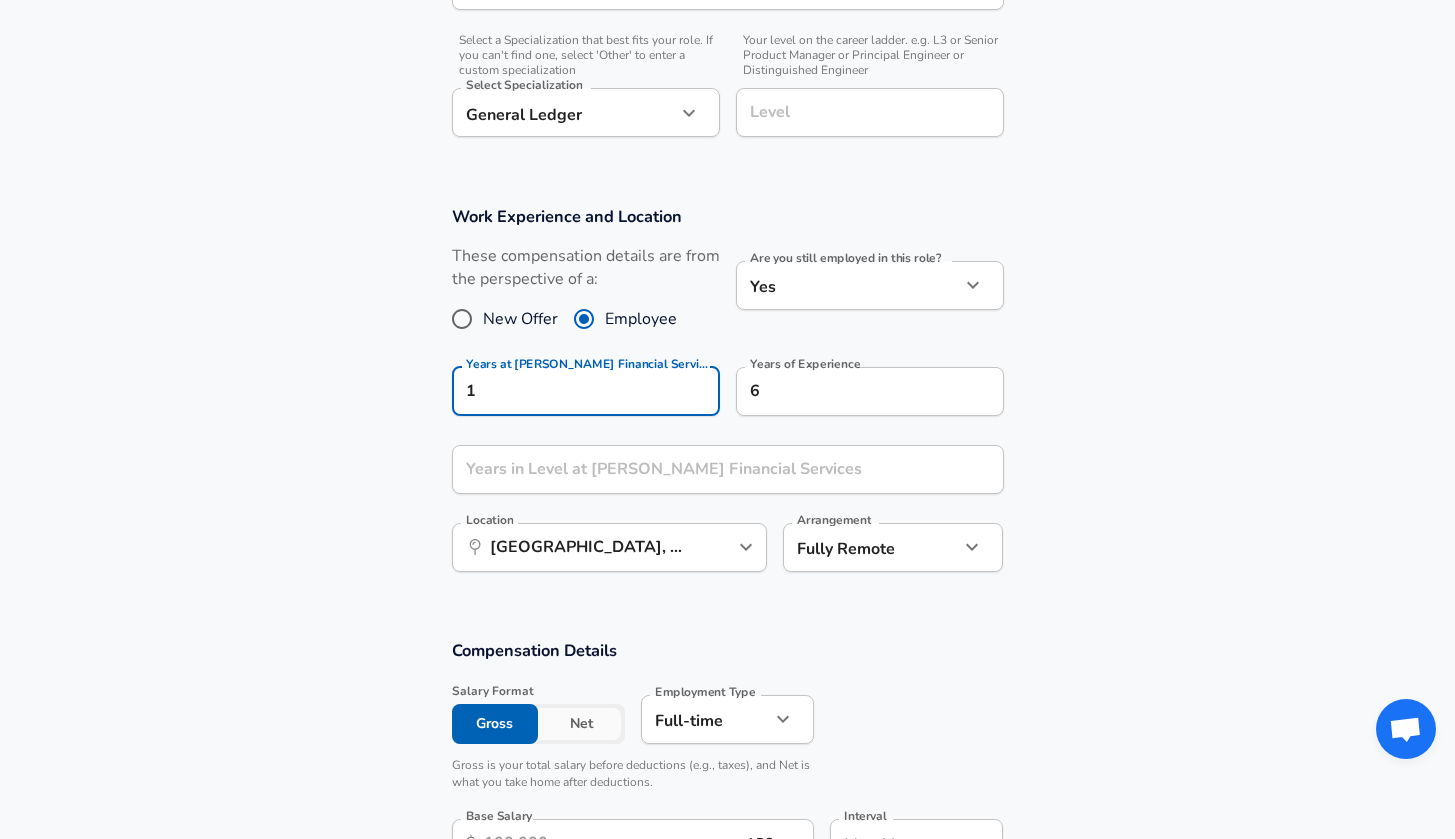drag, startPoint x: 354, startPoint y: 485, endPoint x: 352, endPoint y: 471, distance: 14.142136 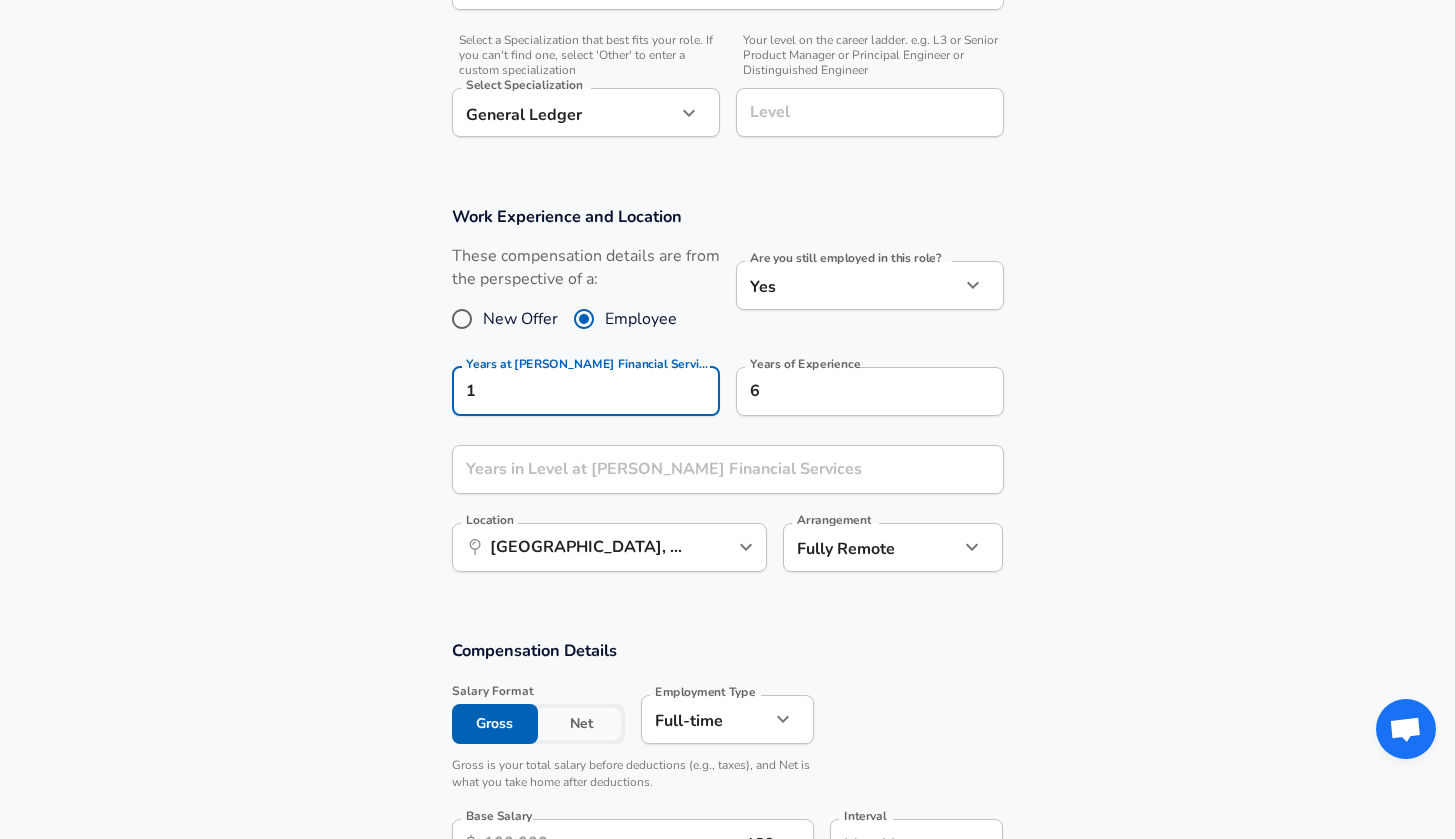 click on "Work Experience and Location These compensation details are from the perspective of a: New Offer Employee Are you still employed in this role? Yes yes Are you still employed in this role? Years at [PERSON_NAME] Financial Services 1 Years at [PERSON_NAME] Financial Services Years of Experience 6 Years of Experience Years in Level at [PERSON_NAME] Financial Services Years in Level at [PERSON_NAME] Financial Services Location ​ [GEOGRAPHIC_DATA], [GEOGRAPHIC_DATA], [GEOGRAPHIC_DATA] Location Arrangement Fully Remote remote Arrangement" at bounding box center [727, 399] 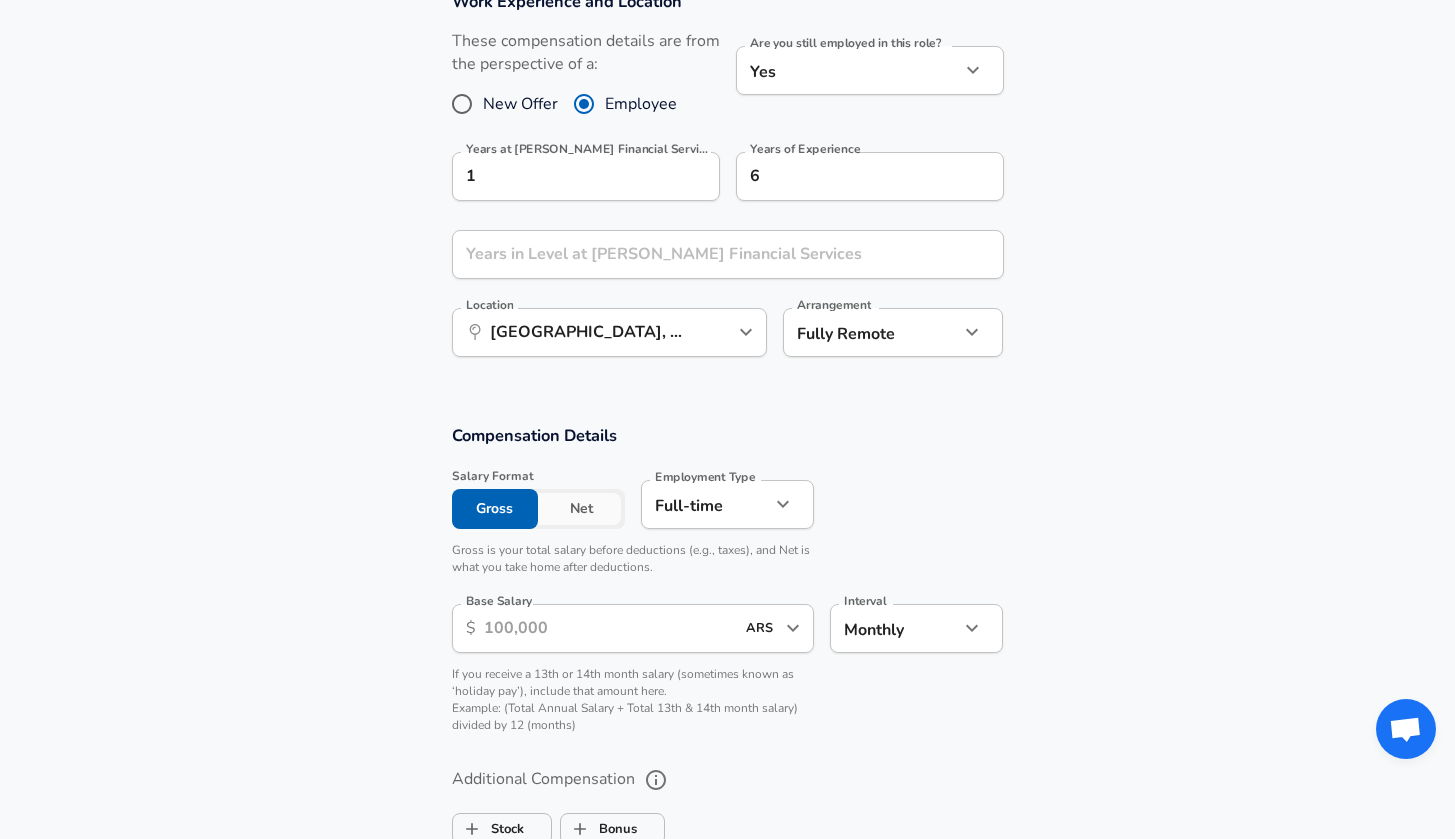 scroll, scrollTop: 1048, scrollLeft: 0, axis: vertical 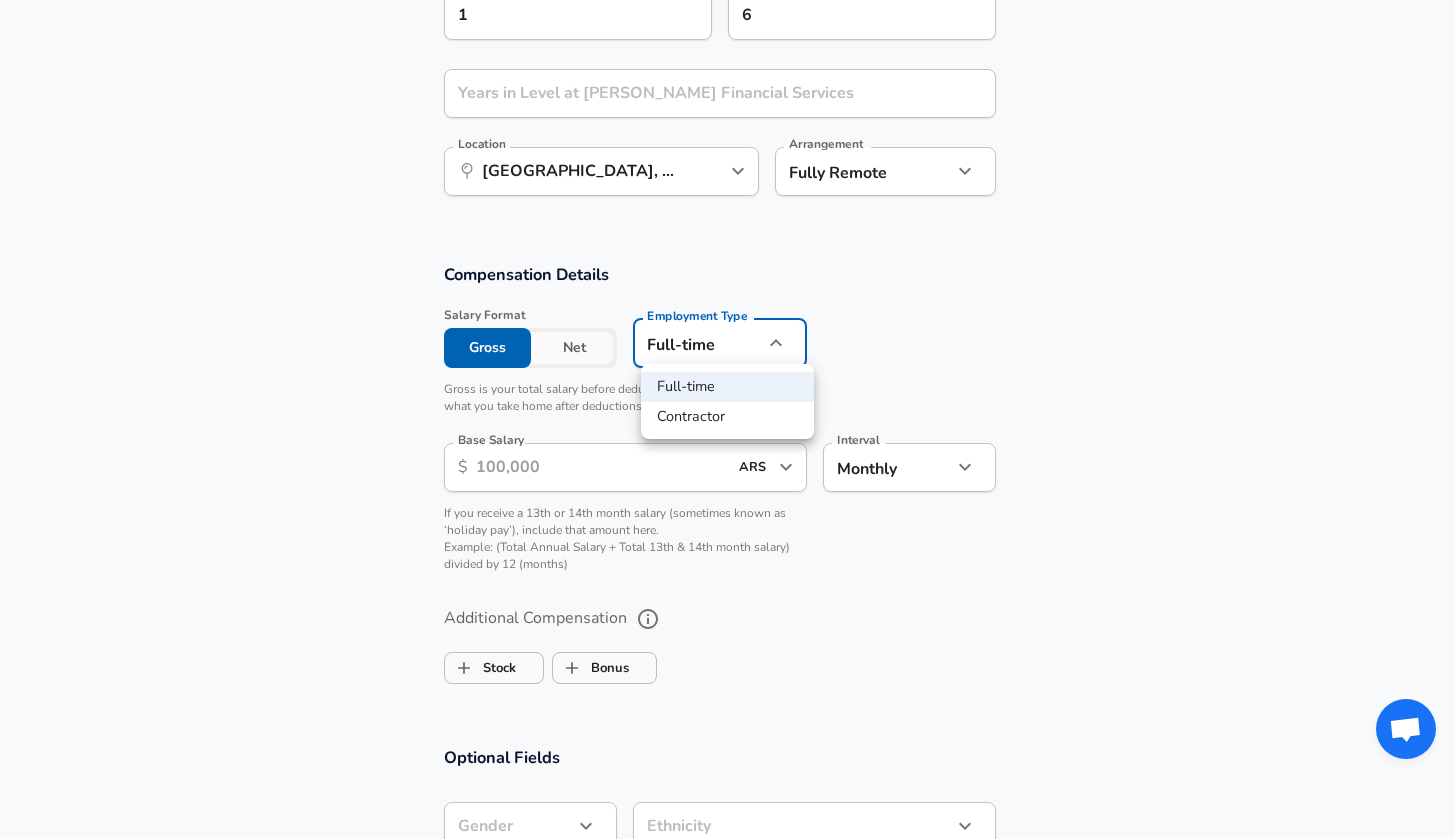 click on "Restart Add Your Salary Upload your offer letter   to verify your submission Enhance Privacy and Anonymity No Automatically hides specific fields until there are enough submissions to safely display the full details.   More Details Based on your submission and the data points that we have already collected, we will automatically hide and anonymize specific fields if there aren't enough data points to remain sufficiently anonymous. Company & Title Information   Enter the company you received your offer from Company [PERSON_NAME] Financial Services Company   Select the title that closest resembles your official title. This should be similar to the title that was present on your offer letter. Title Accountant Title Job Family Accountant Job Family   Select a Specialization that best fits your role. If you can't find one, select 'Other' to enter a custom specialization Select Specialization General Ledger General Ledger Select Specialization   Level Level Work Experience and Location New Offer Employee Yes yes 1 6 ​" at bounding box center [727, -629] 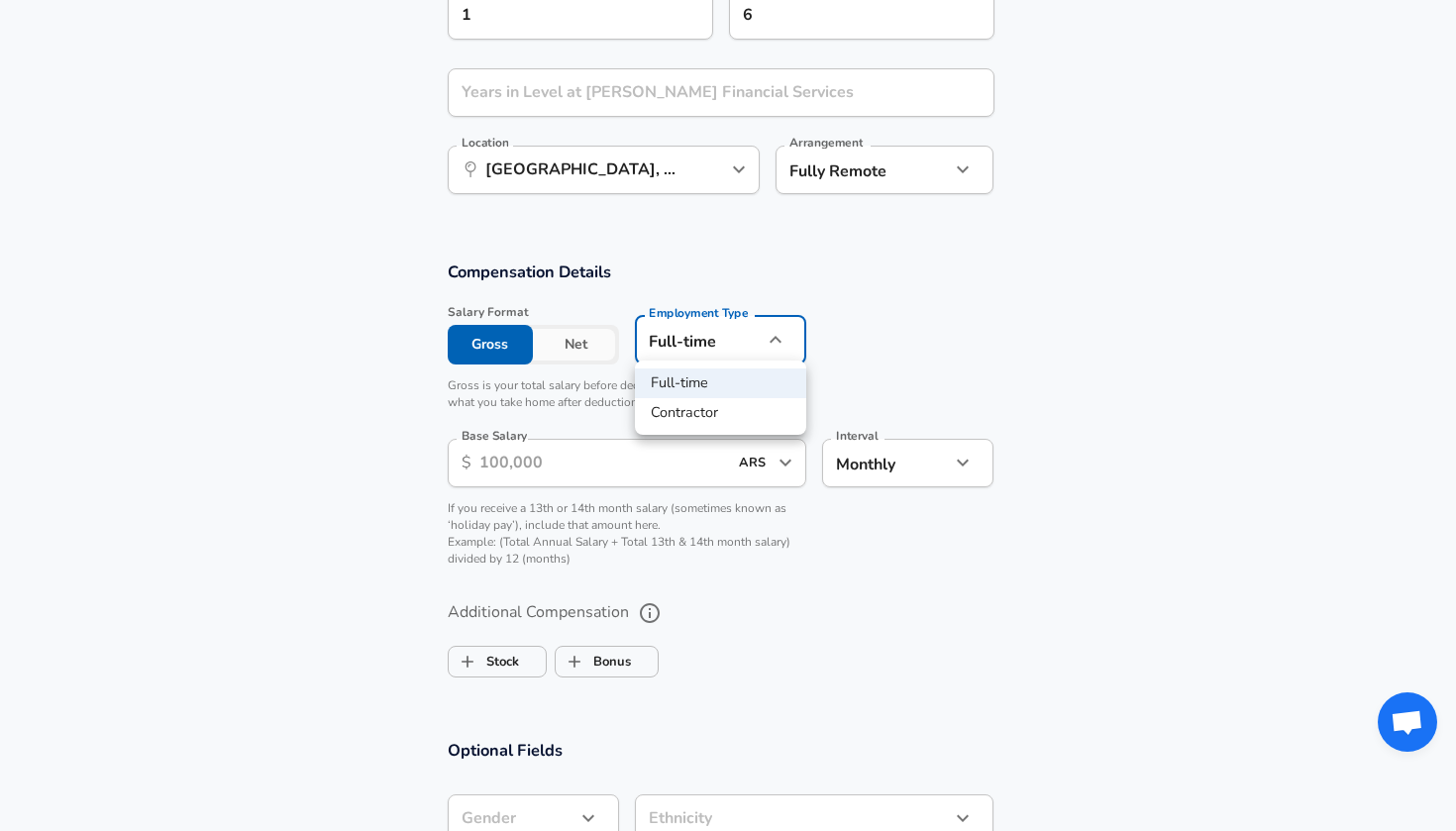 click at bounding box center [728, 415] 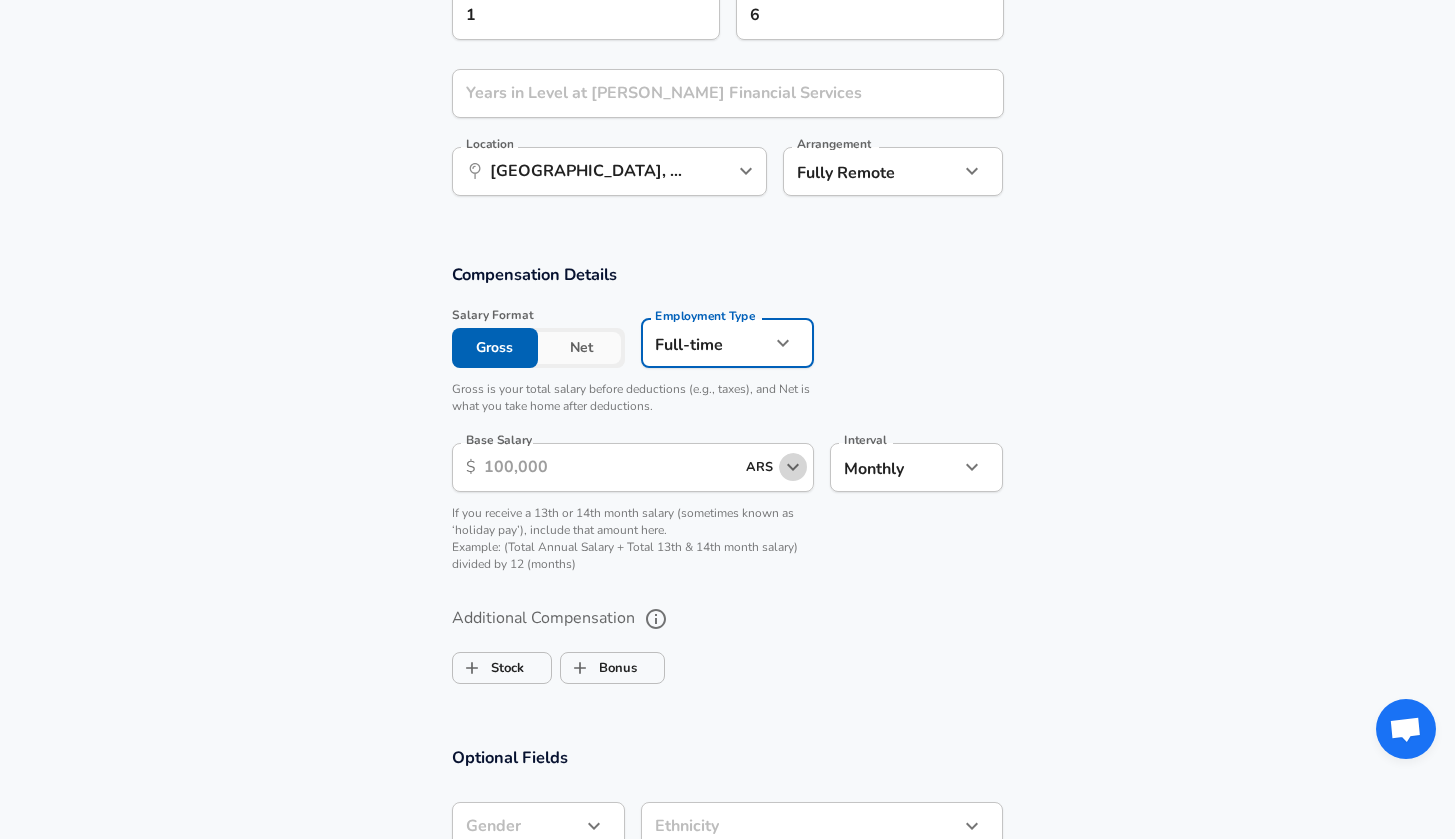 click 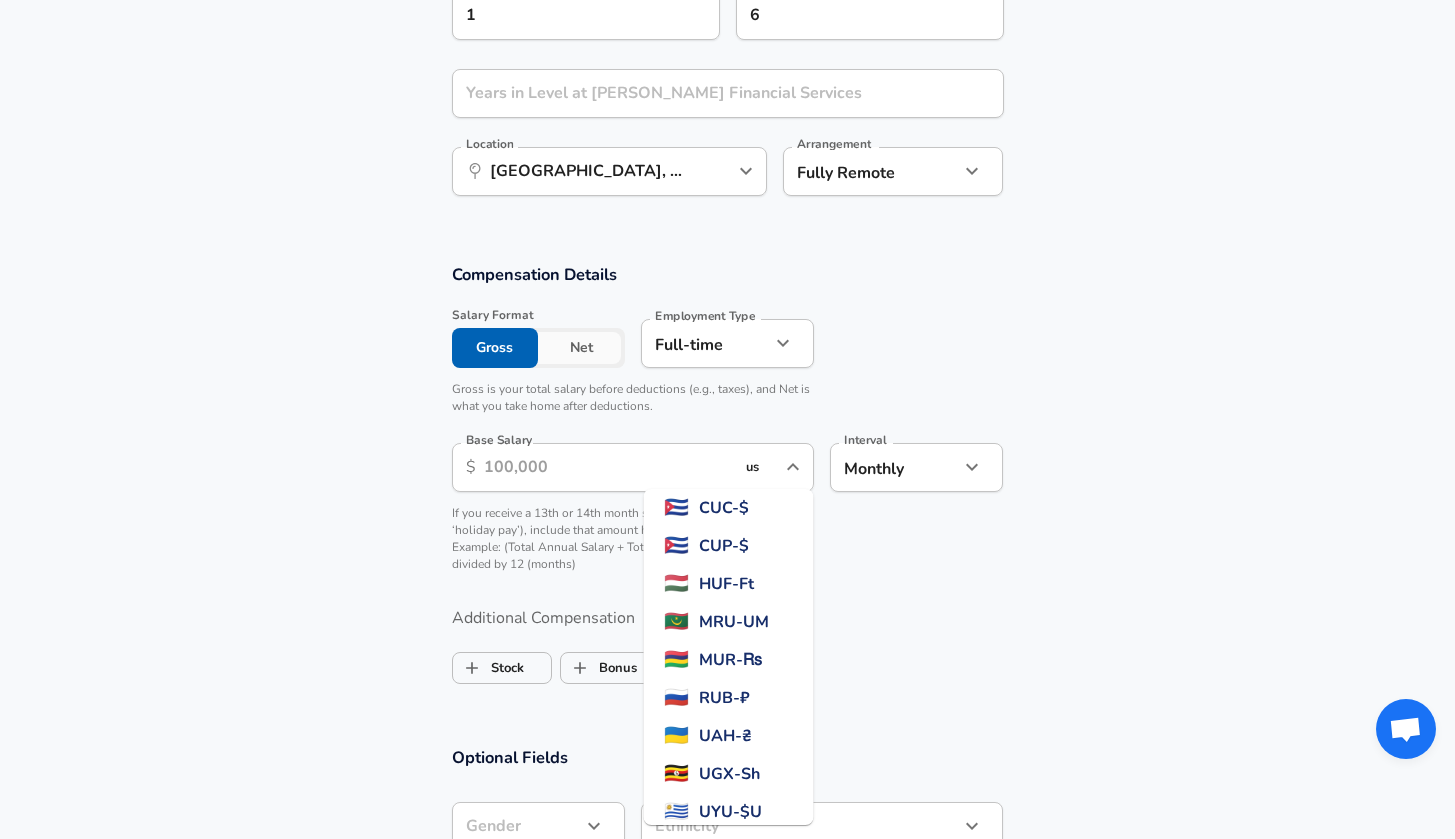 scroll, scrollTop: 0, scrollLeft: 0, axis: both 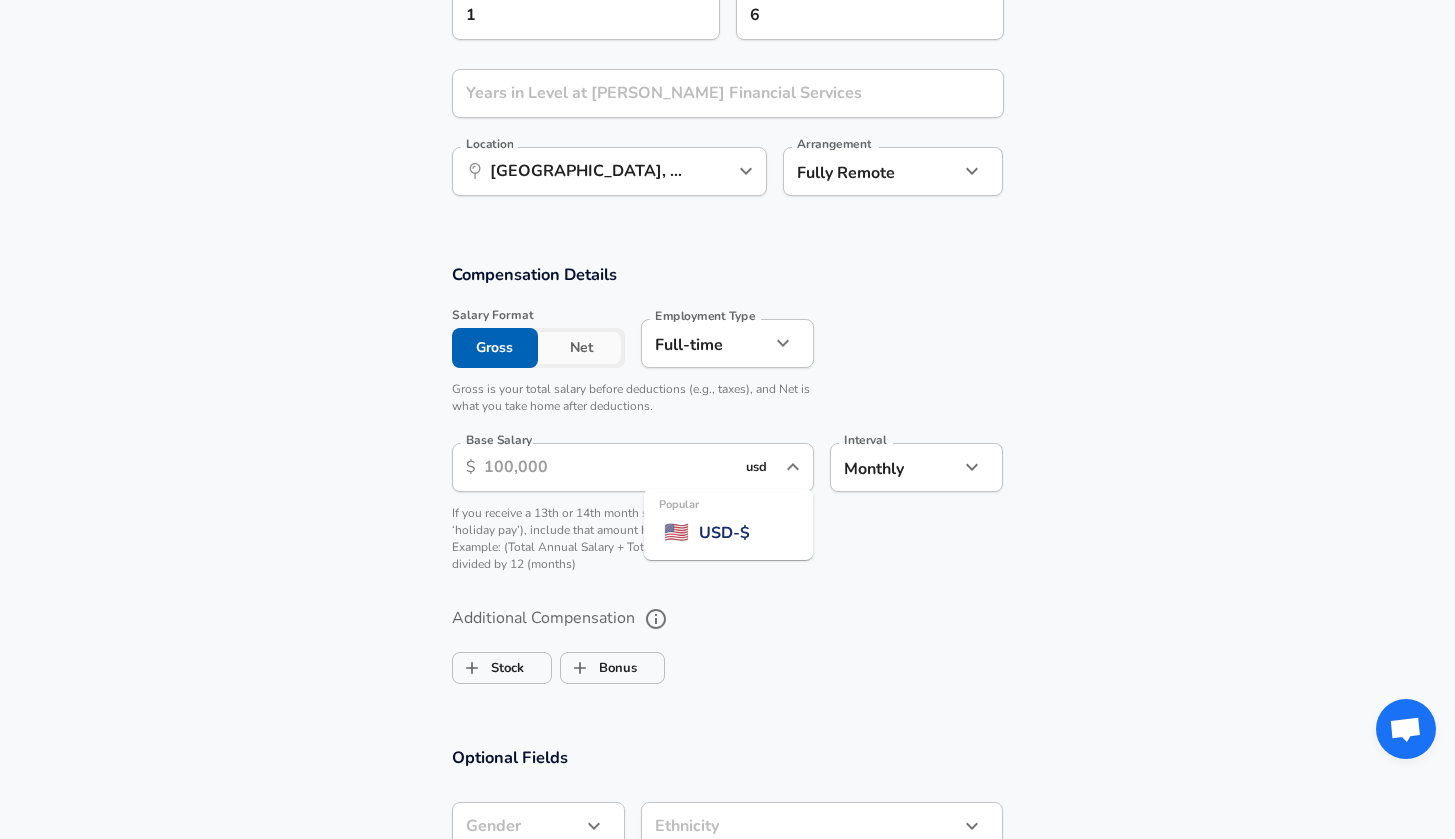 click on "Popular 🇺🇸 USD  -  $" at bounding box center [729, 533] 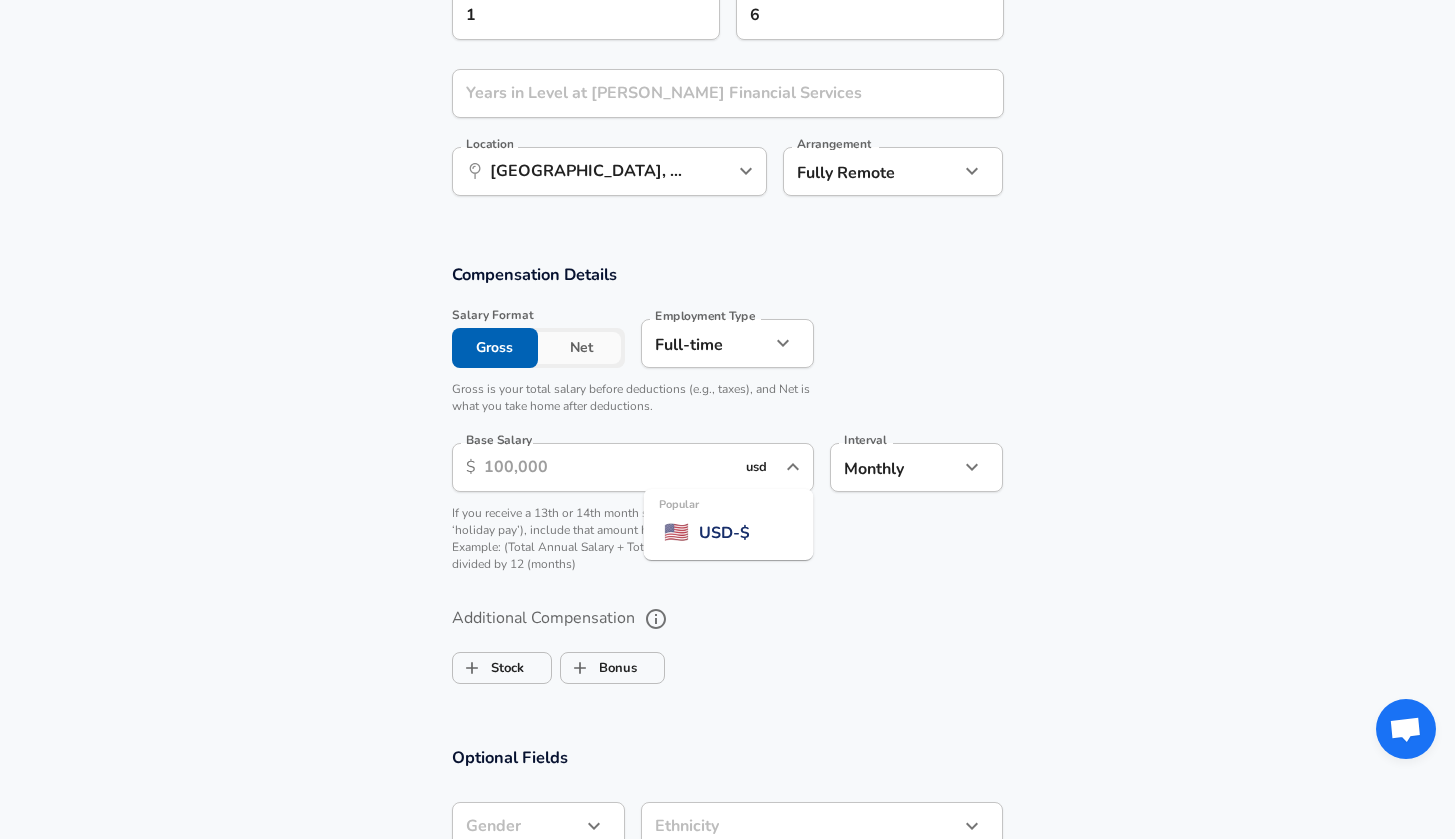 type on "USD" 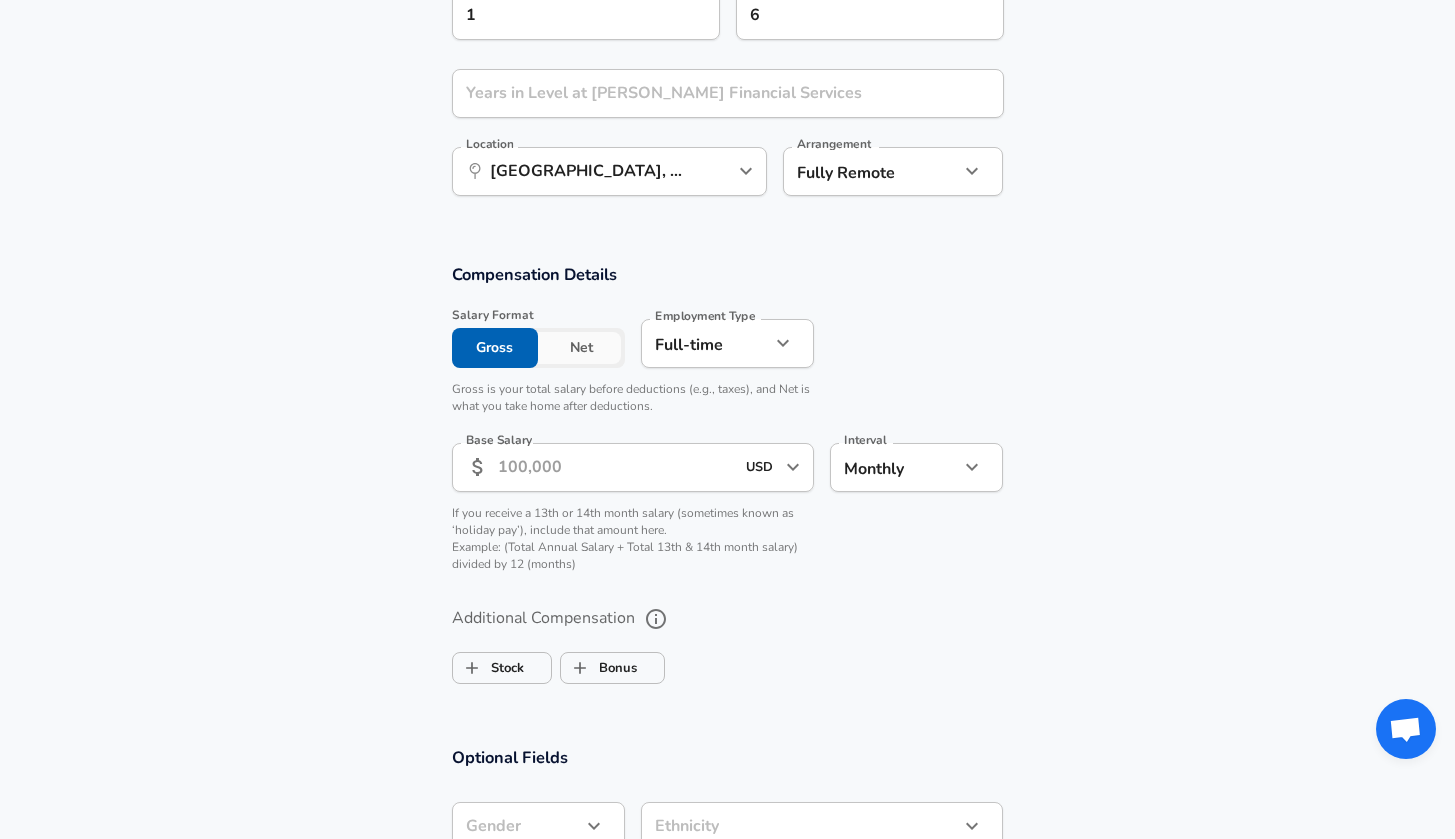 click on "Base Salary" at bounding box center [616, 467] 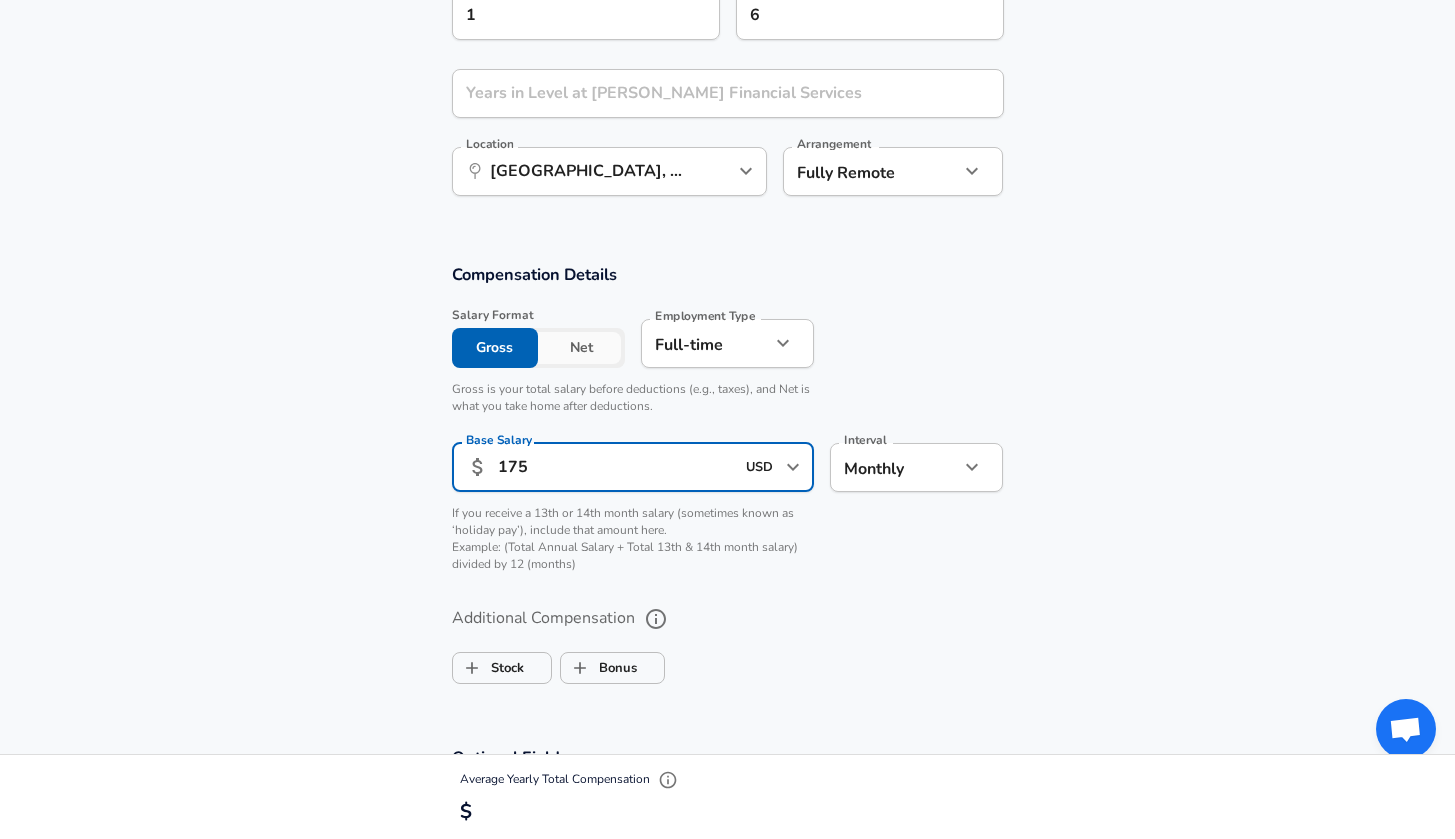 type on "1,750" 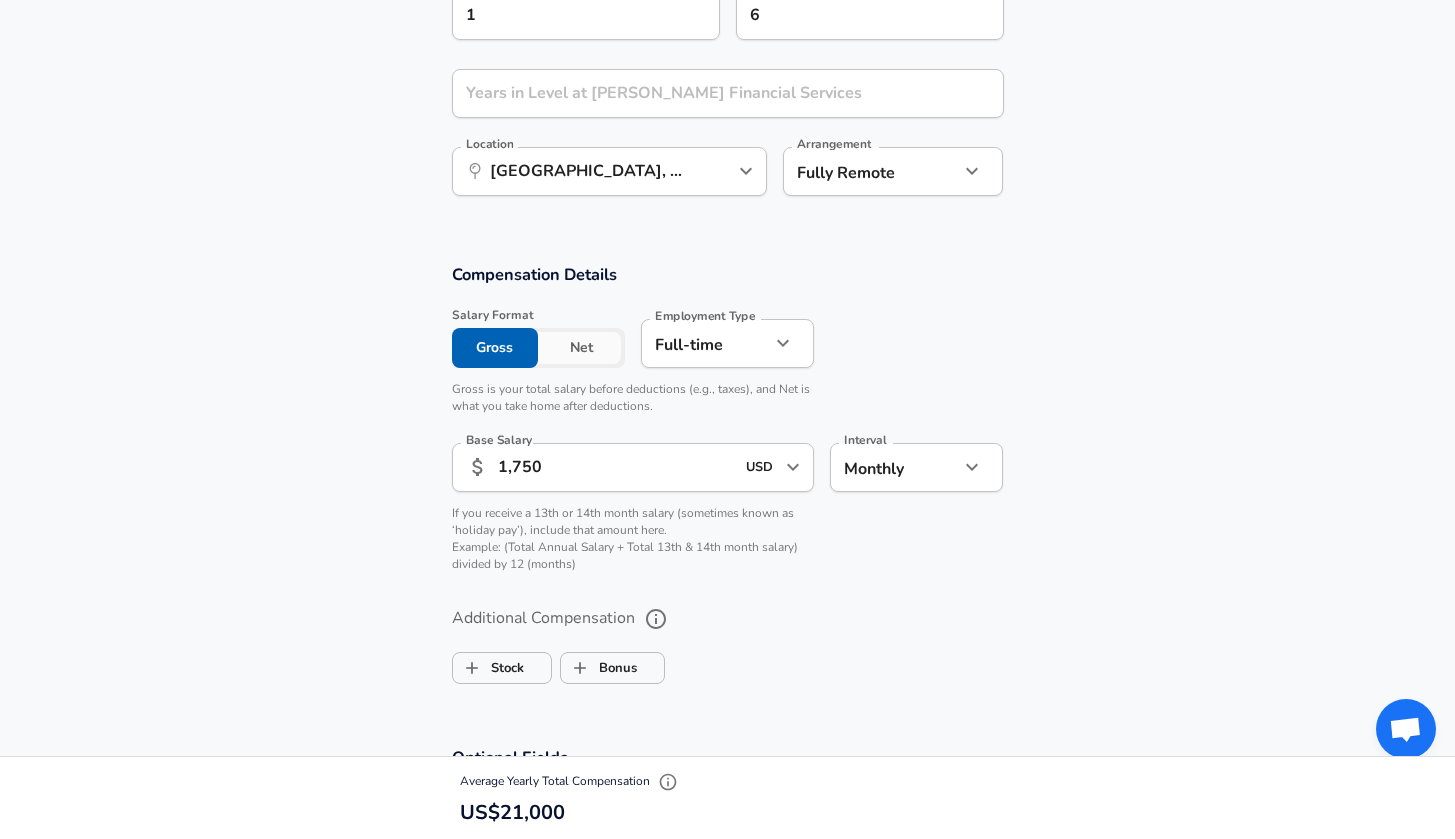 click on "Salary Format Gross   Net Employment Type [DEMOGRAPHIC_DATA] full_time Employment Type Gross is your total salary before deductions (e.g., taxes), and Net is what you take home after deductions. Base Salary ​ 1,750 USD ​ Base Salary Interval Monthly monthly Interval If you receive a 13th or 14th month salary (sometimes known as ‘holiday pay’), include that amount here.  Example: (Total Annual Salary + Total 13th & 14th month salary) divided by 12 (months)" at bounding box center [720, 444] 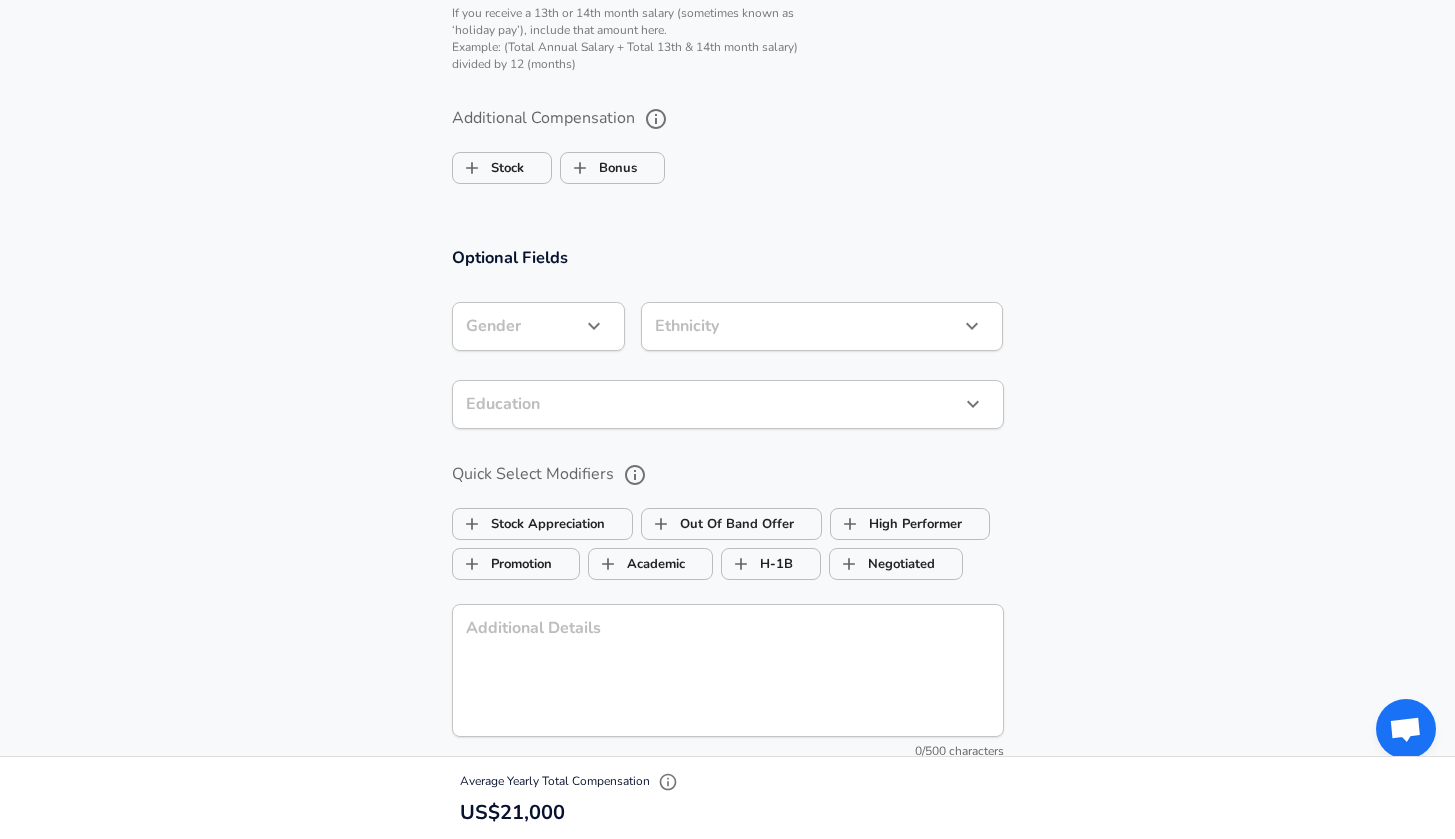 scroll, scrollTop: 1691, scrollLeft: 0, axis: vertical 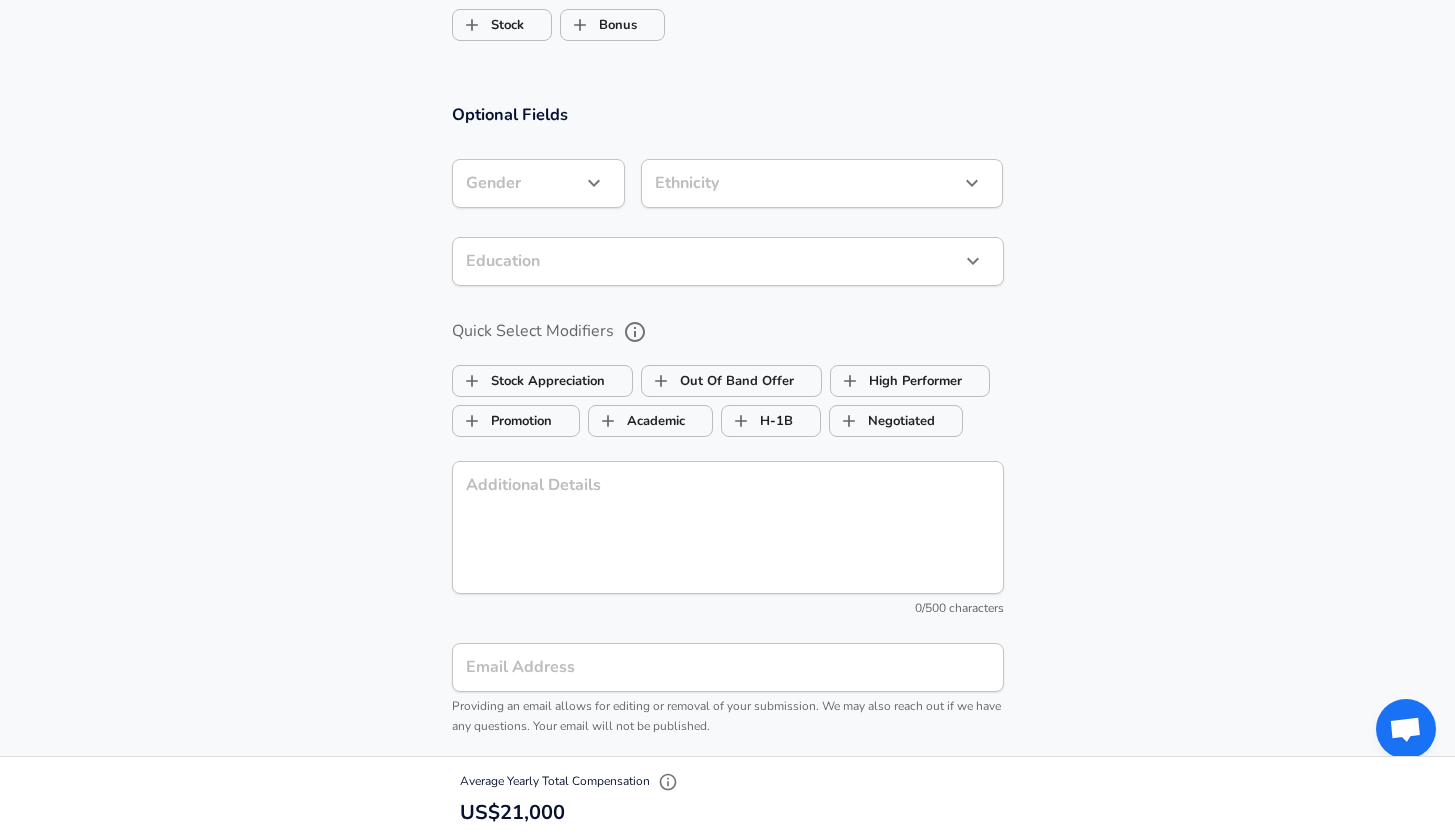 click 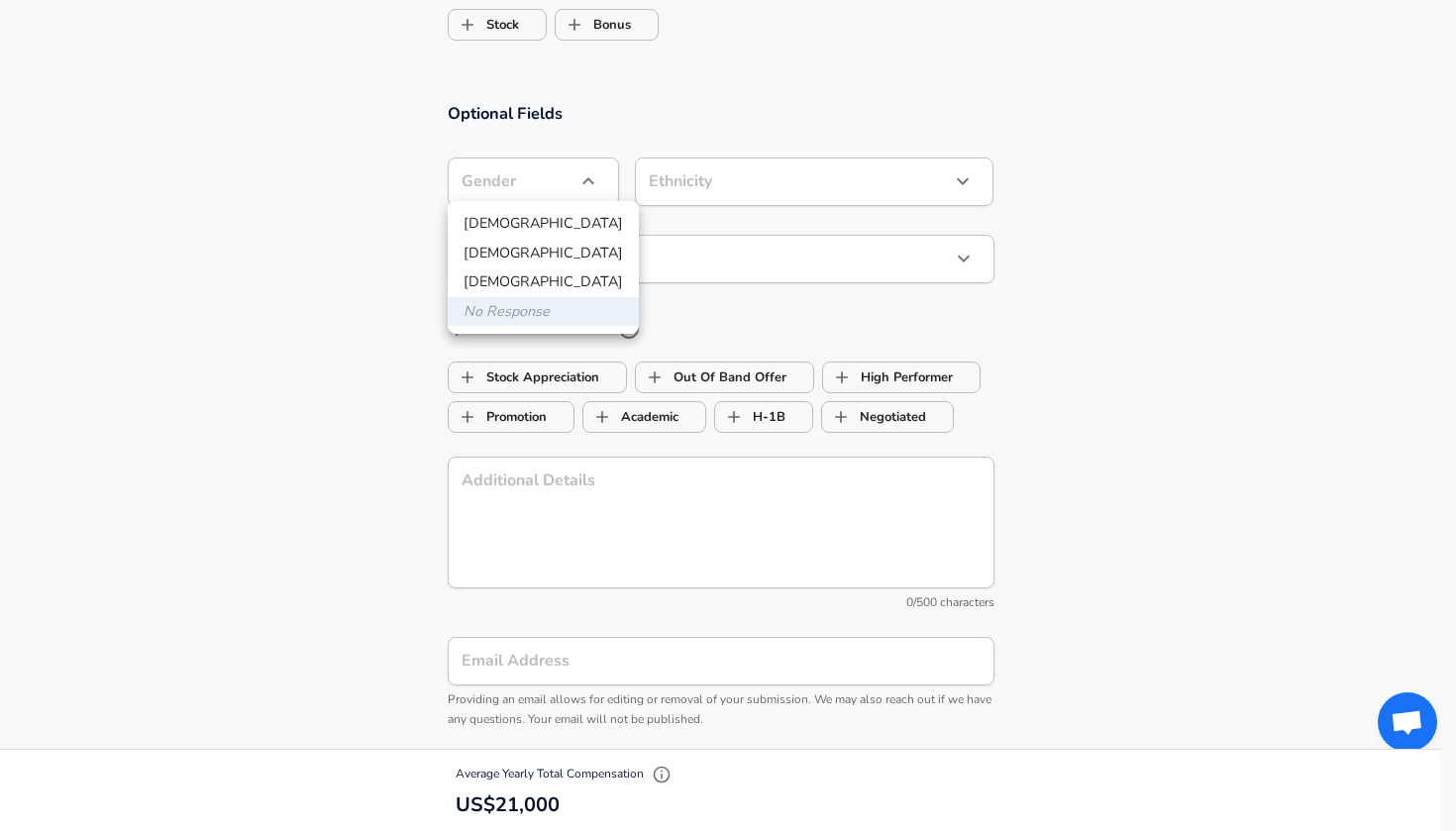 click on "[DEMOGRAPHIC_DATA]" at bounding box center (543, 254) 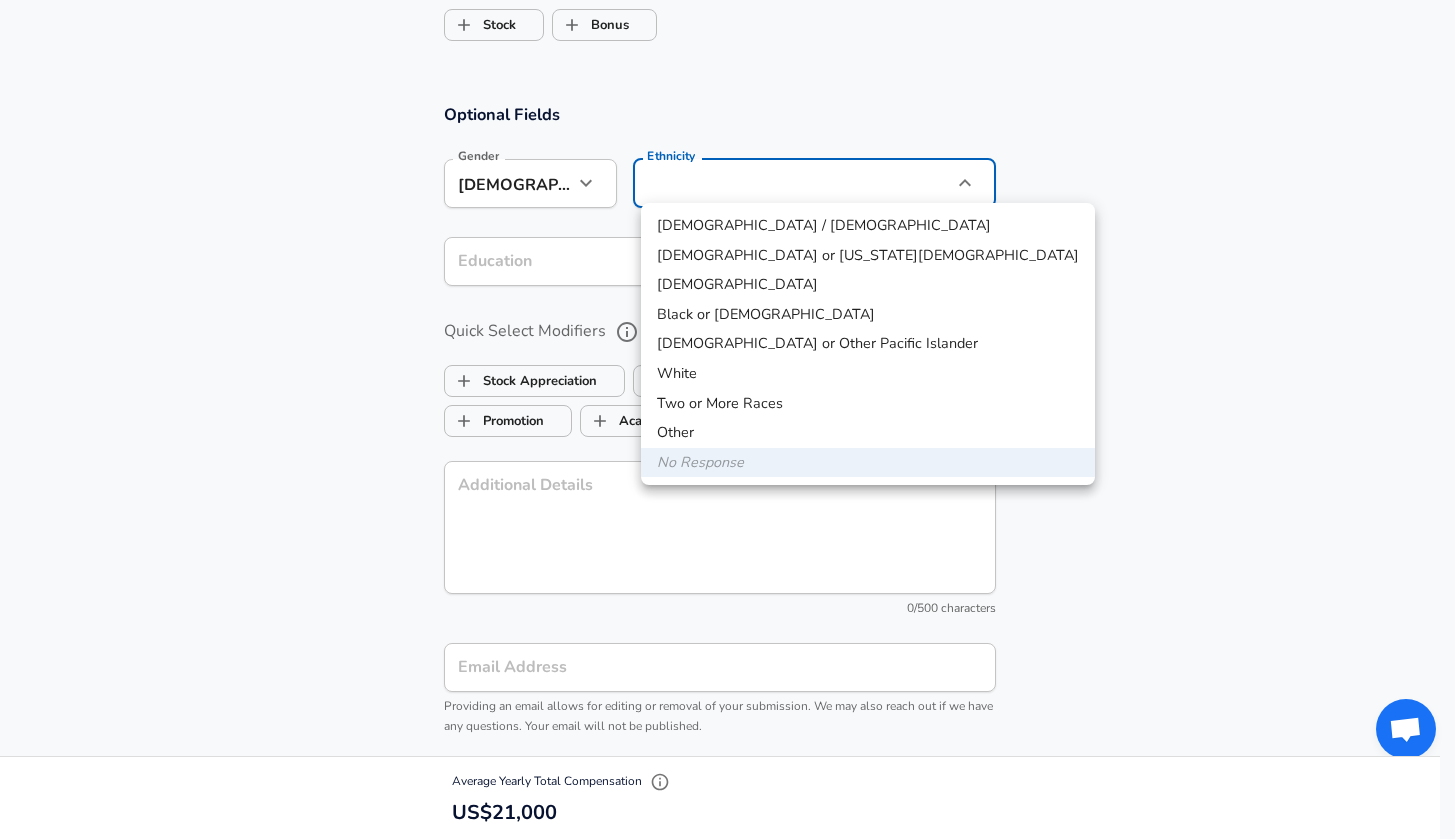 click on "Restart Add Your Salary Upload your offer letter   to verify your submission Enhance Privacy and Anonymity No Automatically hides specific fields until there are enough submissions to safely display the full details.   More Details Based on your submission and the data points that we have already collected, we will automatically hide and anonymize specific fields if there aren't enough data points to remain sufficiently anonymous. Company & Title Information   Enter the company you received your offer from Company [PERSON_NAME] Financial Services Company   Select the title that closest resembles your official title. This should be similar to the title that was present on your offer letter. Title Accountant Title Job Family Accountant Job Family   Select a Specialization that best fits your role. If you can't find one, select 'Other' to enter a custom specialization Select Specialization General Ledger General Ledger Select Specialization   Level Level Work Experience and Location New Offer Employee Yes yes 1 6 ​" at bounding box center (727, -1272) 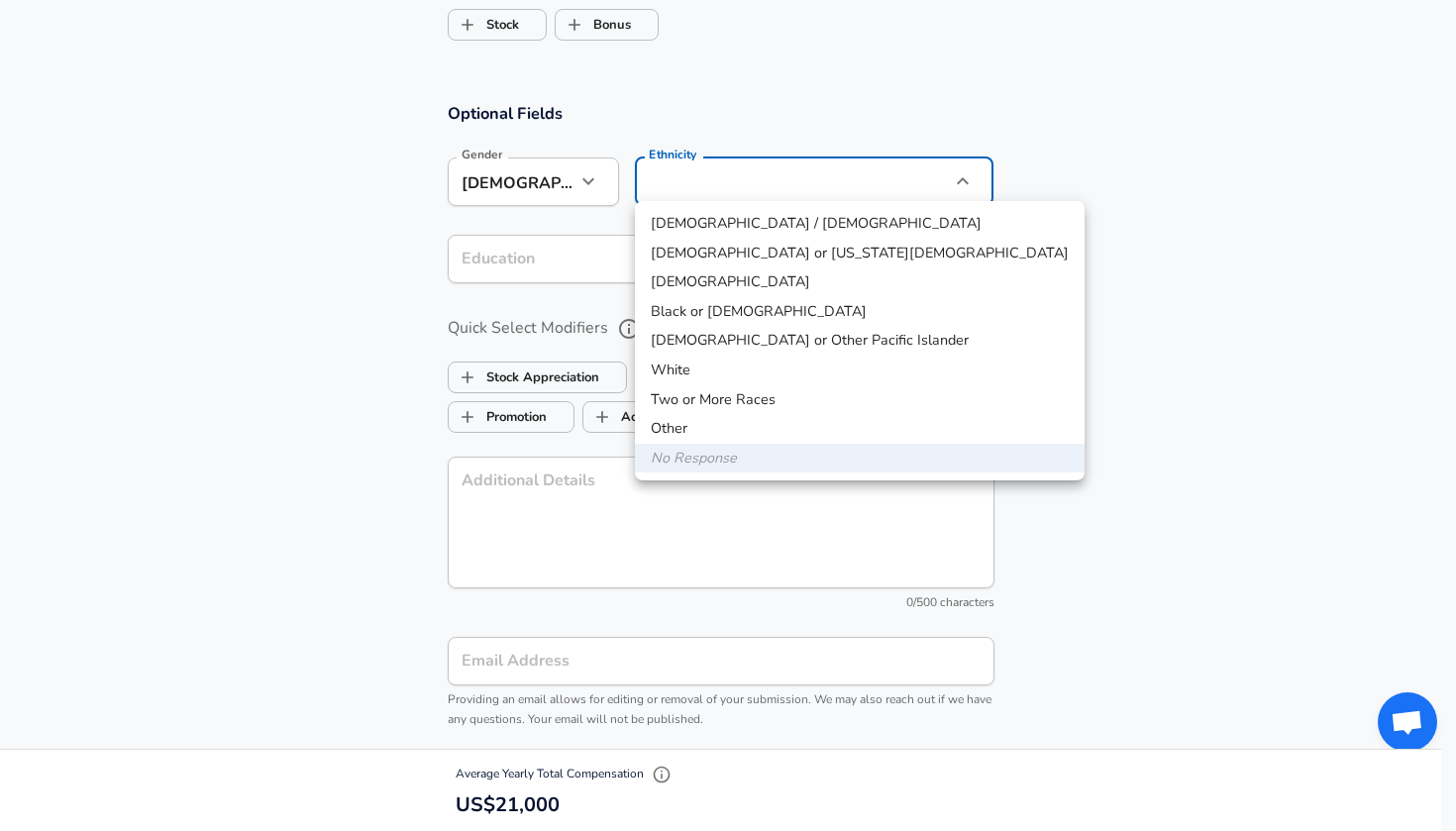 click on "[DEMOGRAPHIC_DATA] / [DEMOGRAPHIC_DATA]" at bounding box center [860, 224] 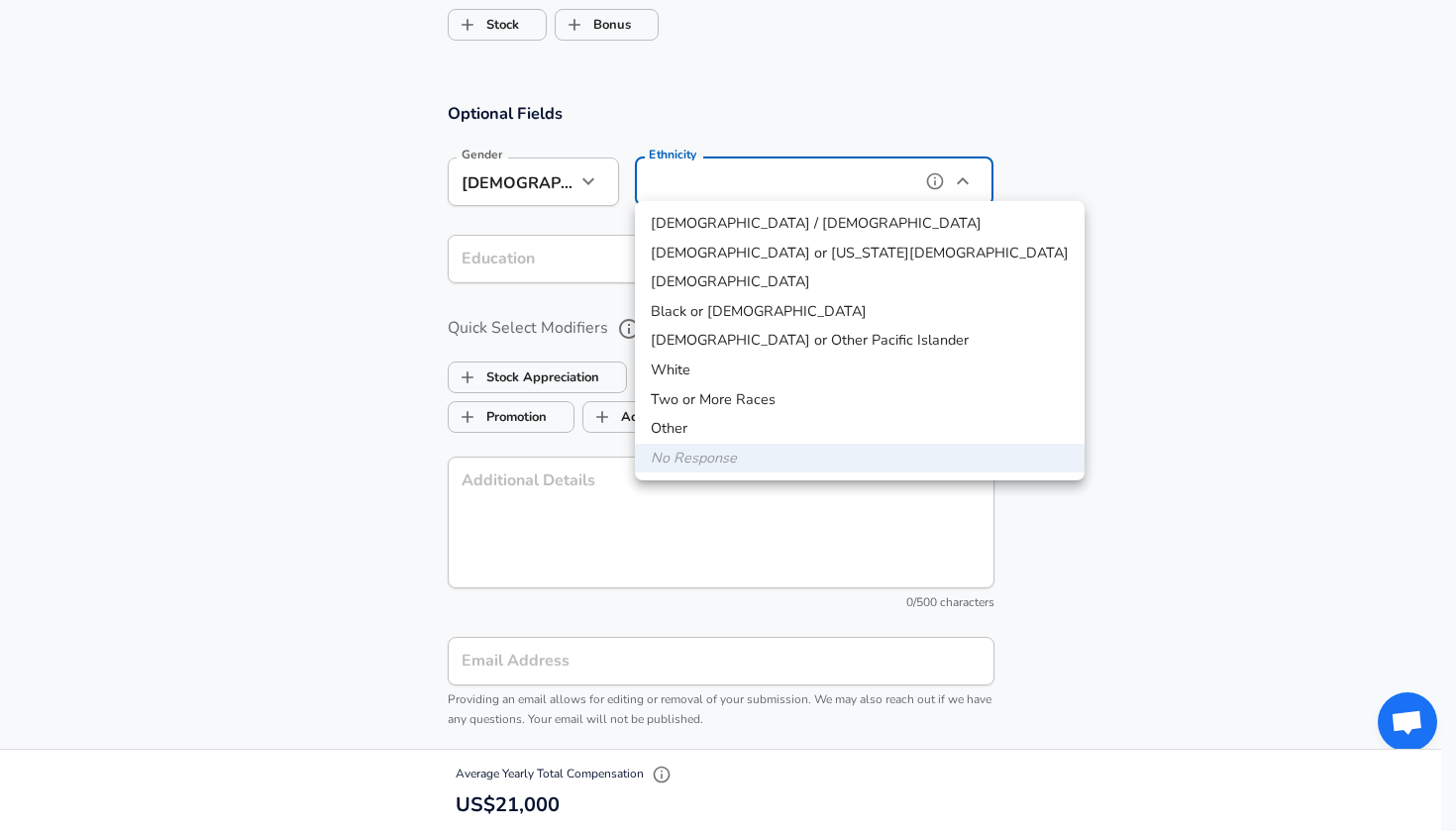 type on "[DEMOGRAPHIC_DATA] / [DEMOGRAPHIC_DATA]" 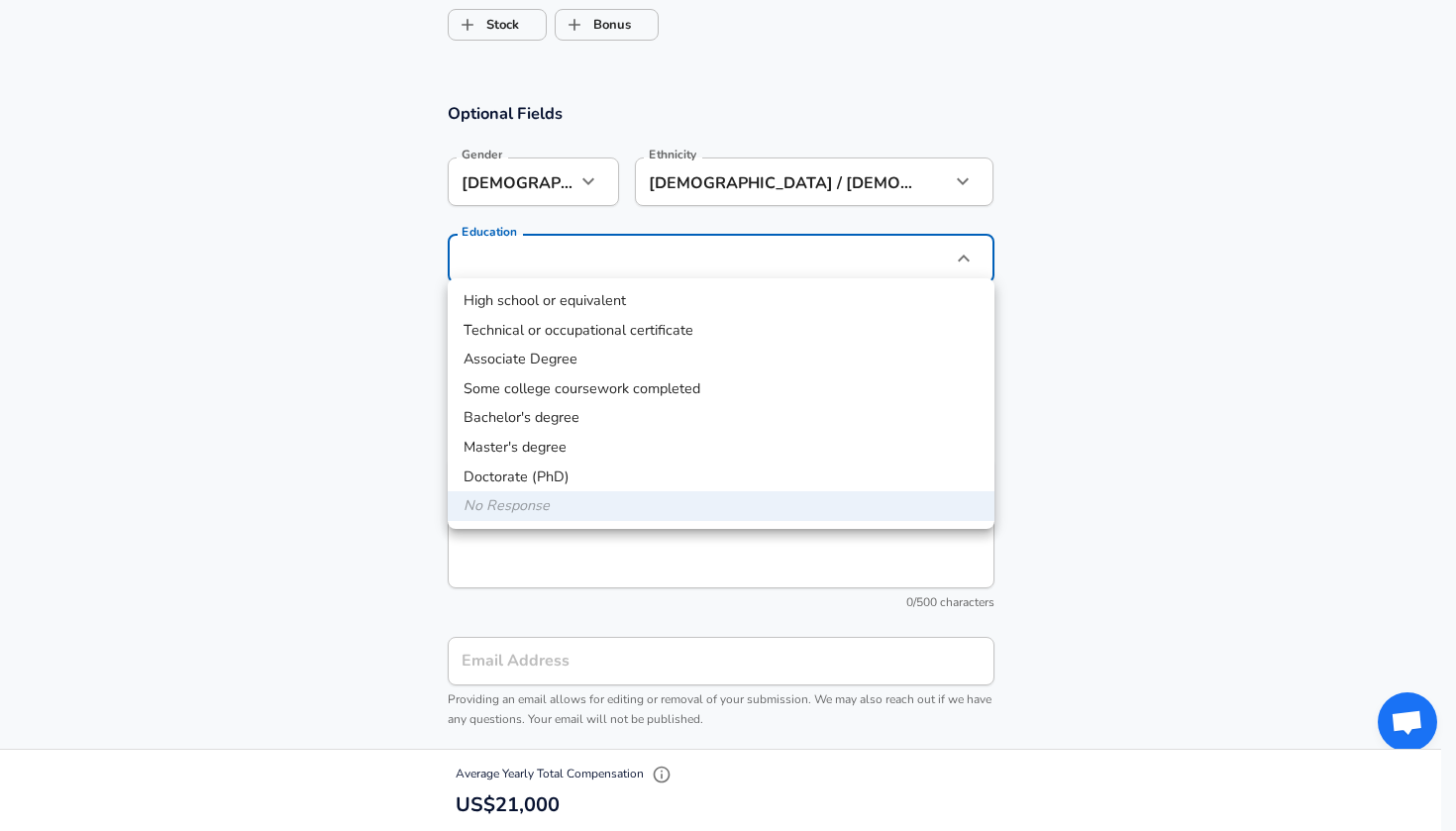 click on "Restart Add Your Salary Upload your offer letter   to verify your submission Enhance Privacy and Anonymity No Automatically hides specific fields until there are enough submissions to safely display the full details.   More Details Based on your submission and the data points that we have already collected, we will automatically hide and anonymize specific fields if there aren't enough data points to remain sufficiently anonymous. Company & Title Information   Enter the company you received your offer from Company [PERSON_NAME] Financial Services Company   Select the title that closest resembles your official title. This should be similar to the title that was present on your offer letter. Title Accountant Title Job Family Accountant Job Family   Select a Specialization that best fits your role. If you can't find one, select 'Other' to enter a custom specialization Select Specialization General Ledger General Ledger Select Specialization   Level Level Work Experience and Location New Offer Employee Yes yes 1 6 ​" at bounding box center (728, -1260) 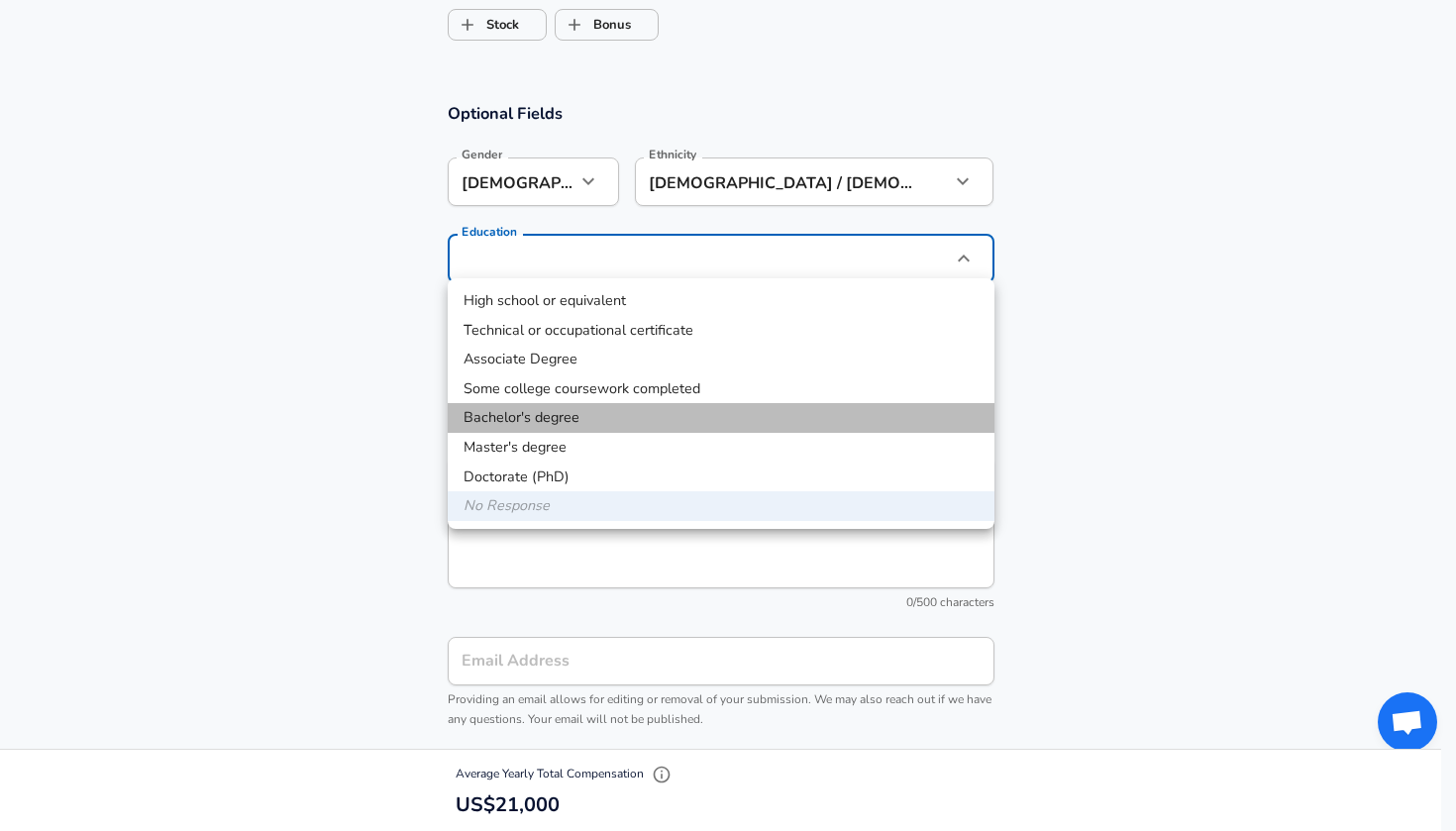 click on "Bachelor's degree" at bounding box center (721, 418) 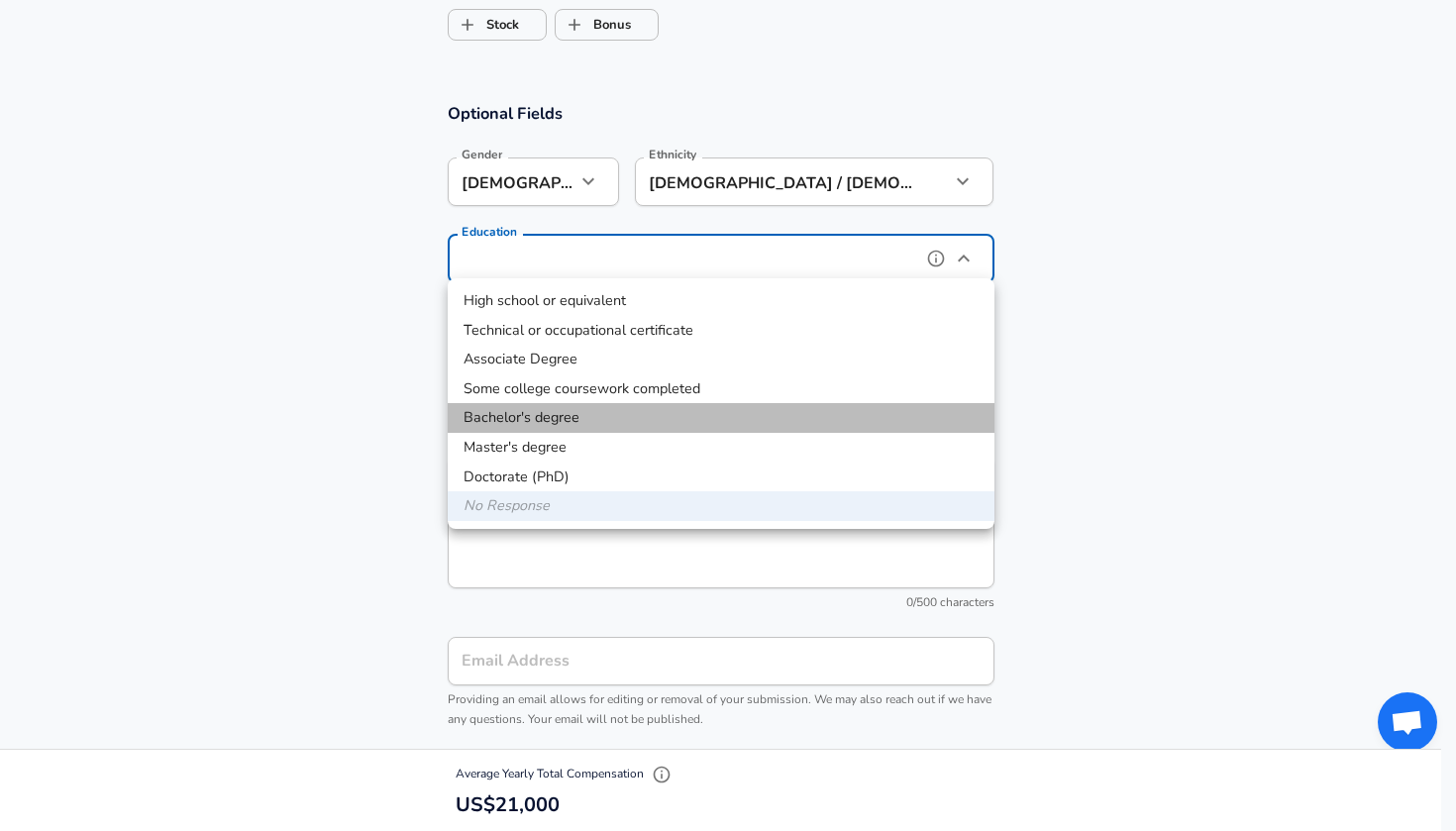 type on "Bachelors degree" 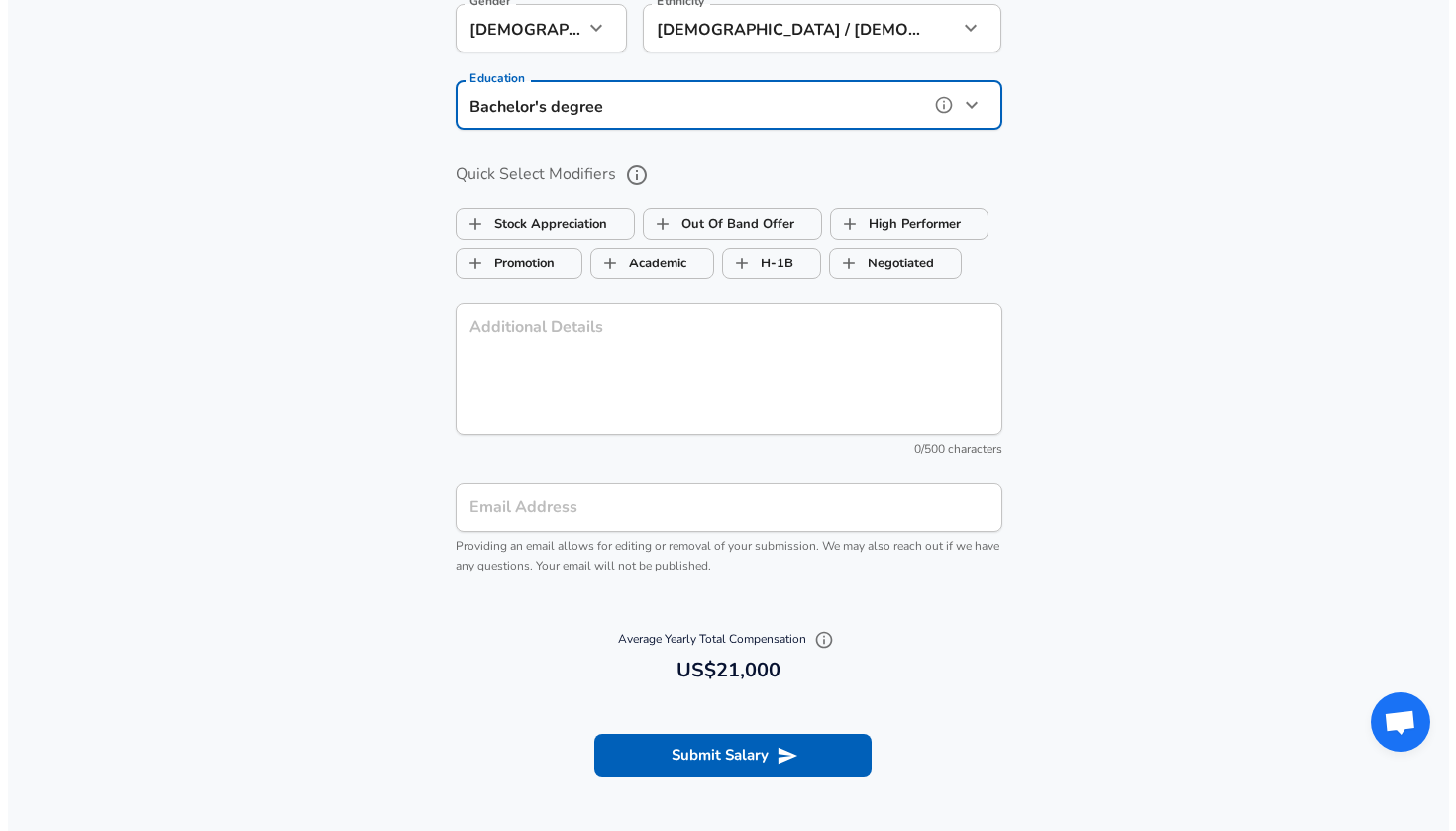 scroll, scrollTop: 1857, scrollLeft: 0, axis: vertical 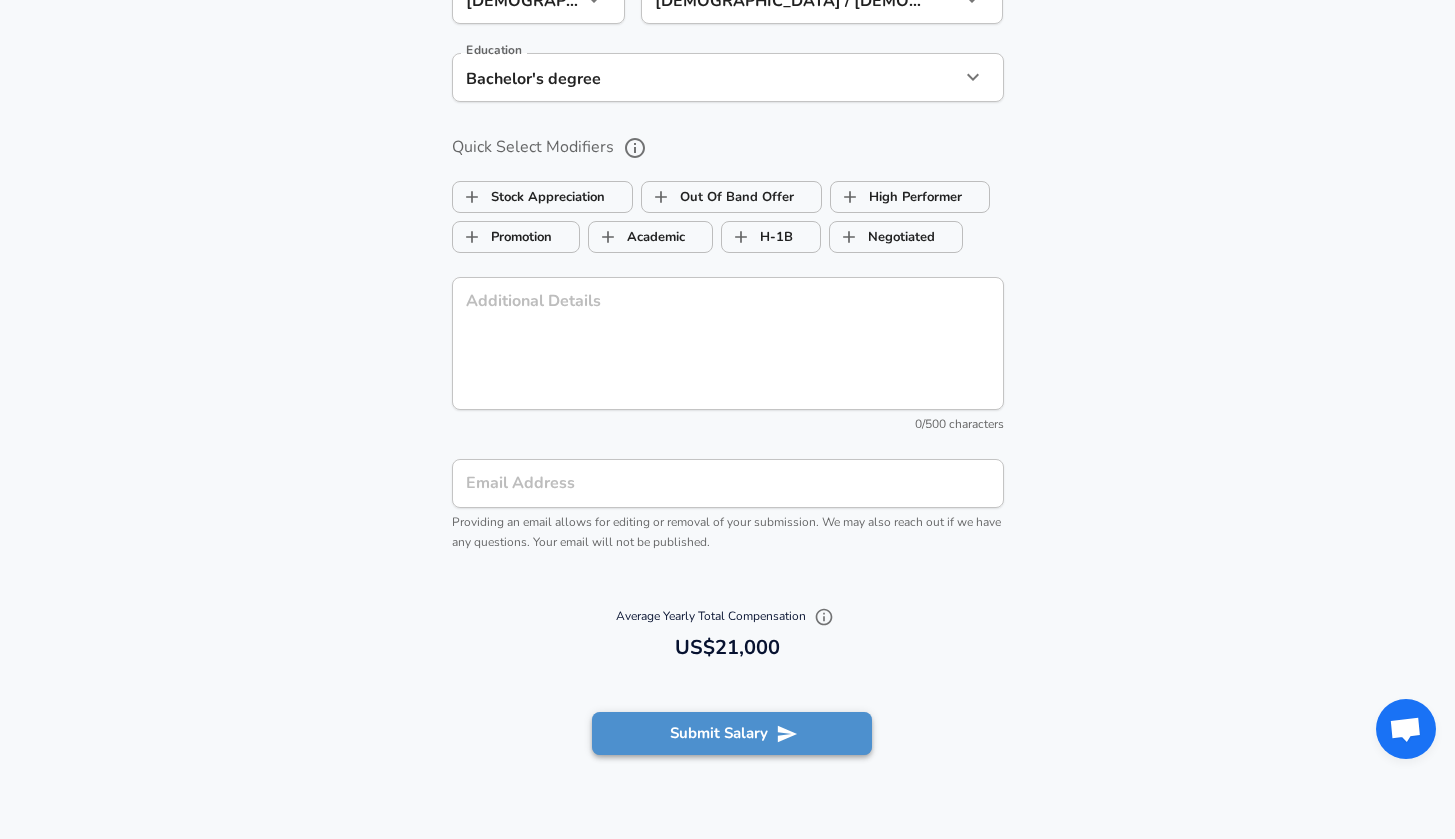 click on "Submit Salary" at bounding box center (732, 733) 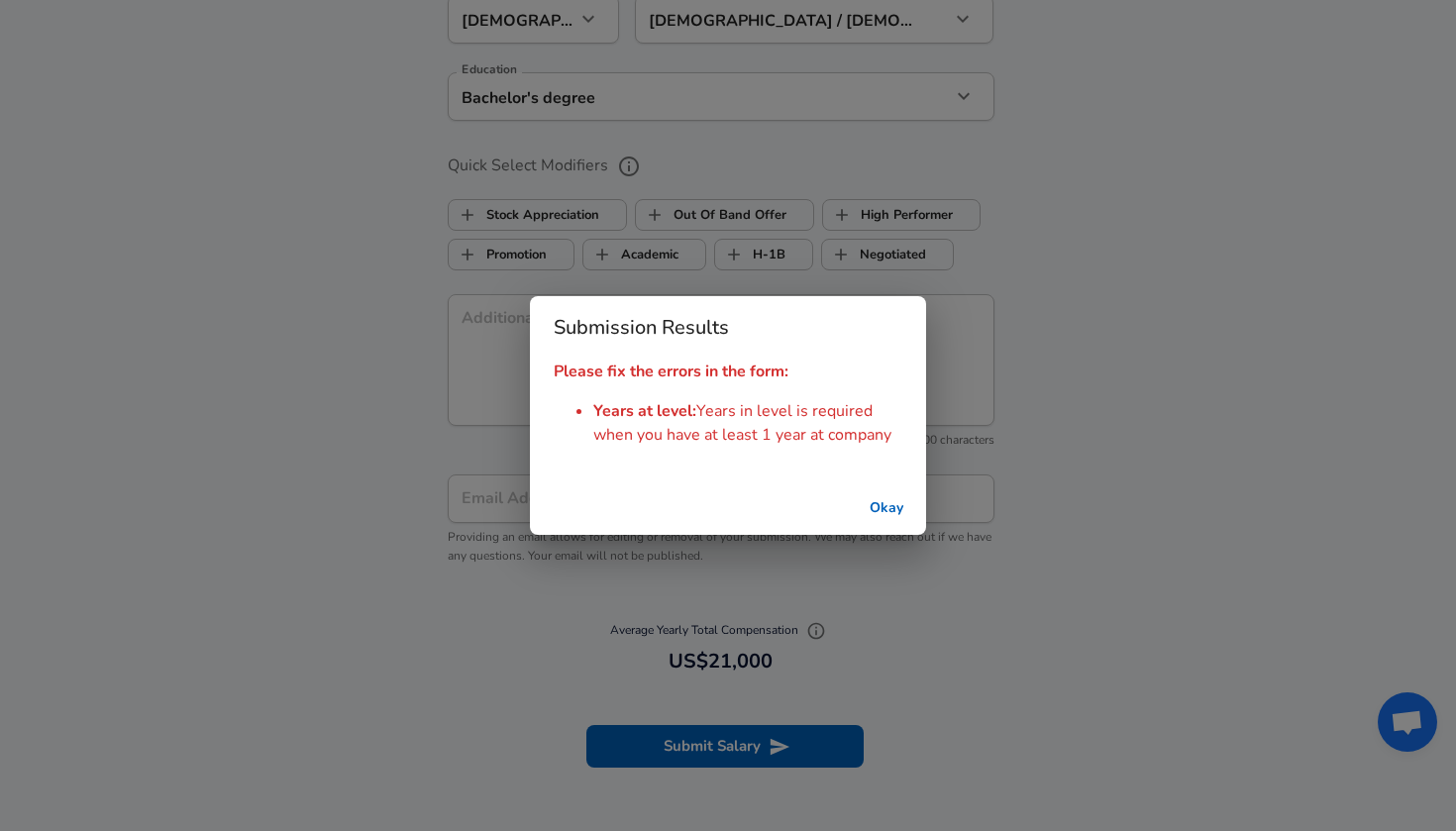 click on "Okay" at bounding box center [886, 508] 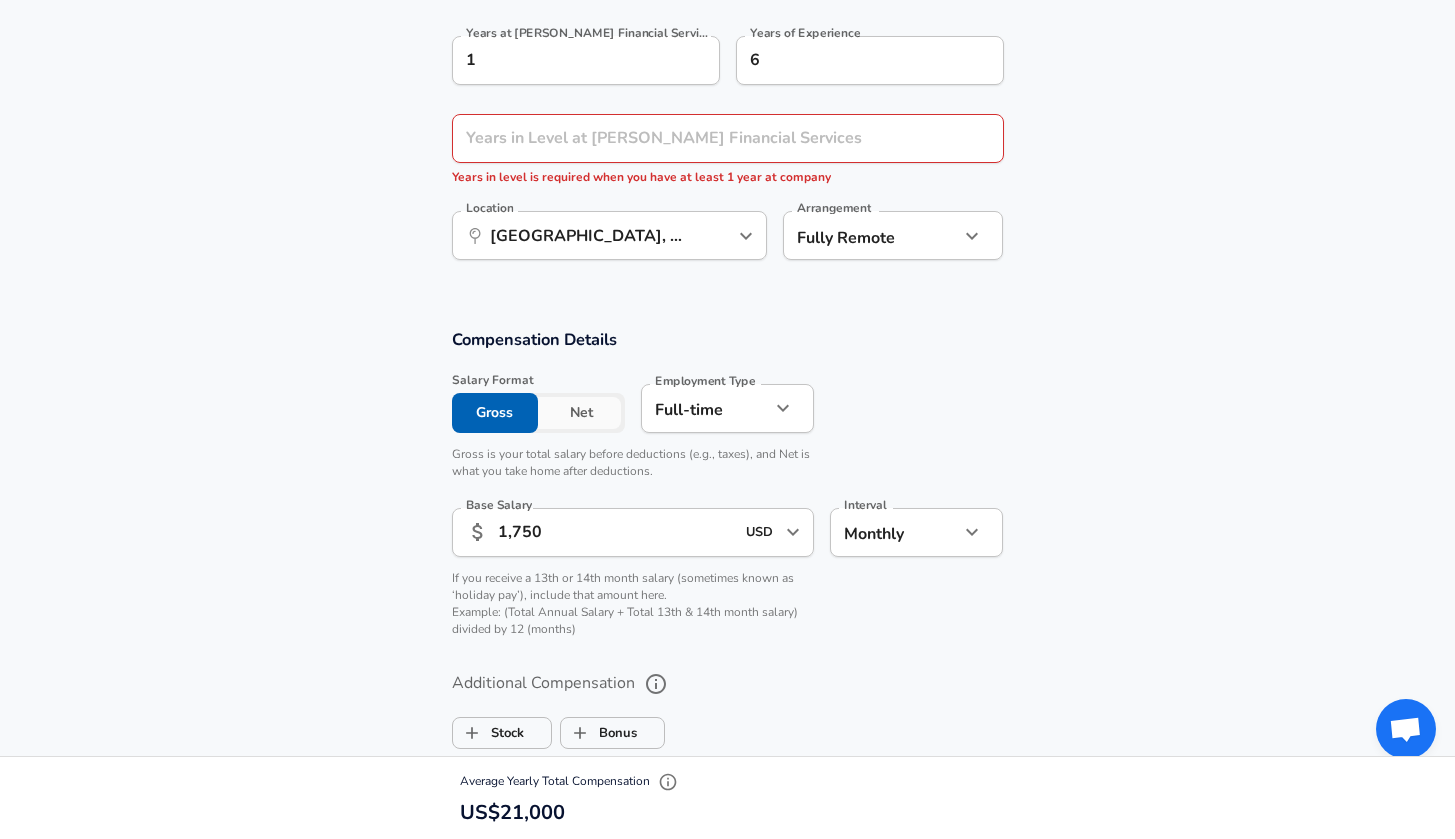 scroll, scrollTop: 767, scrollLeft: 0, axis: vertical 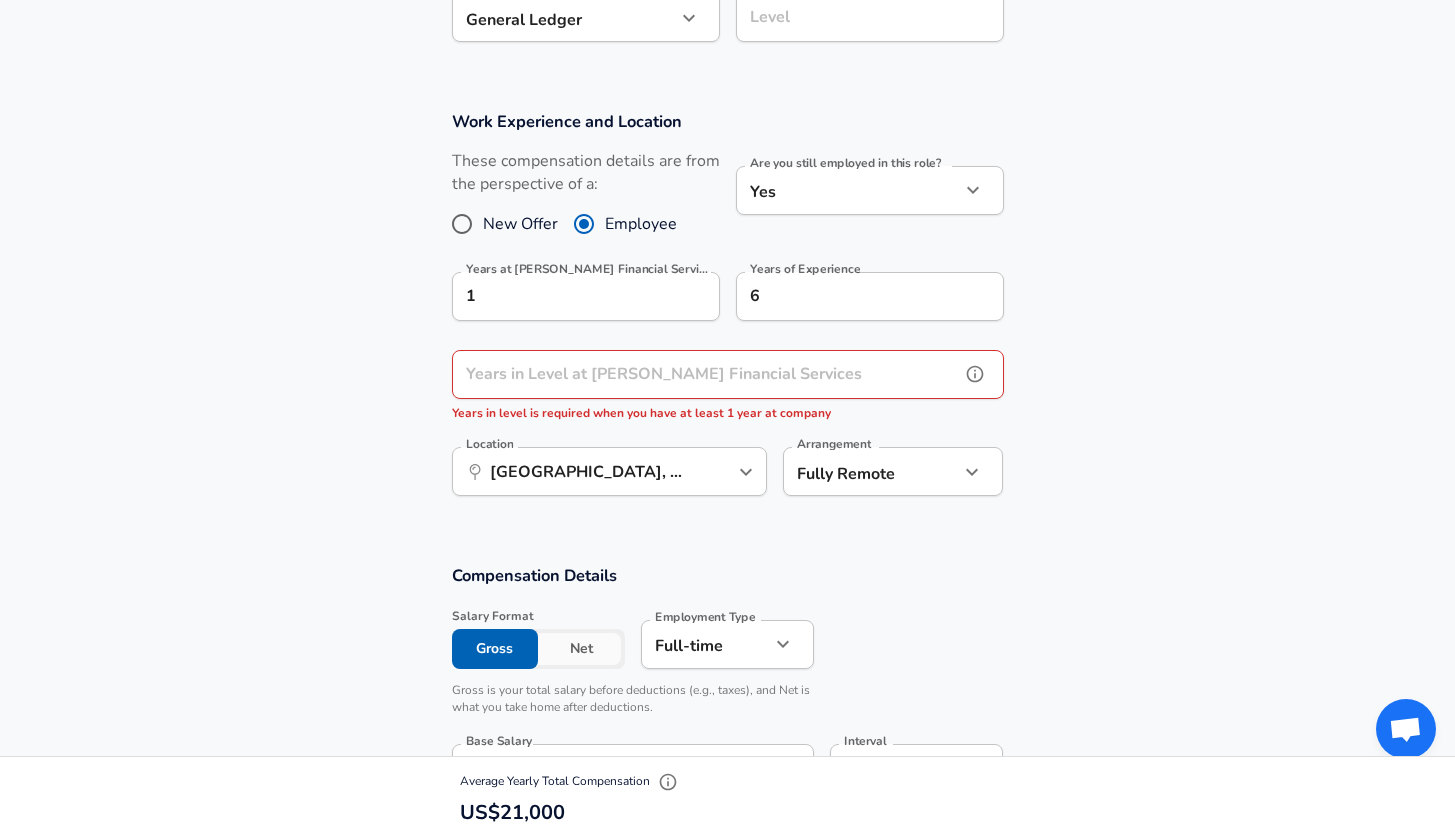 click on "Years in Level at [PERSON_NAME] Financial Services" at bounding box center [706, 374] 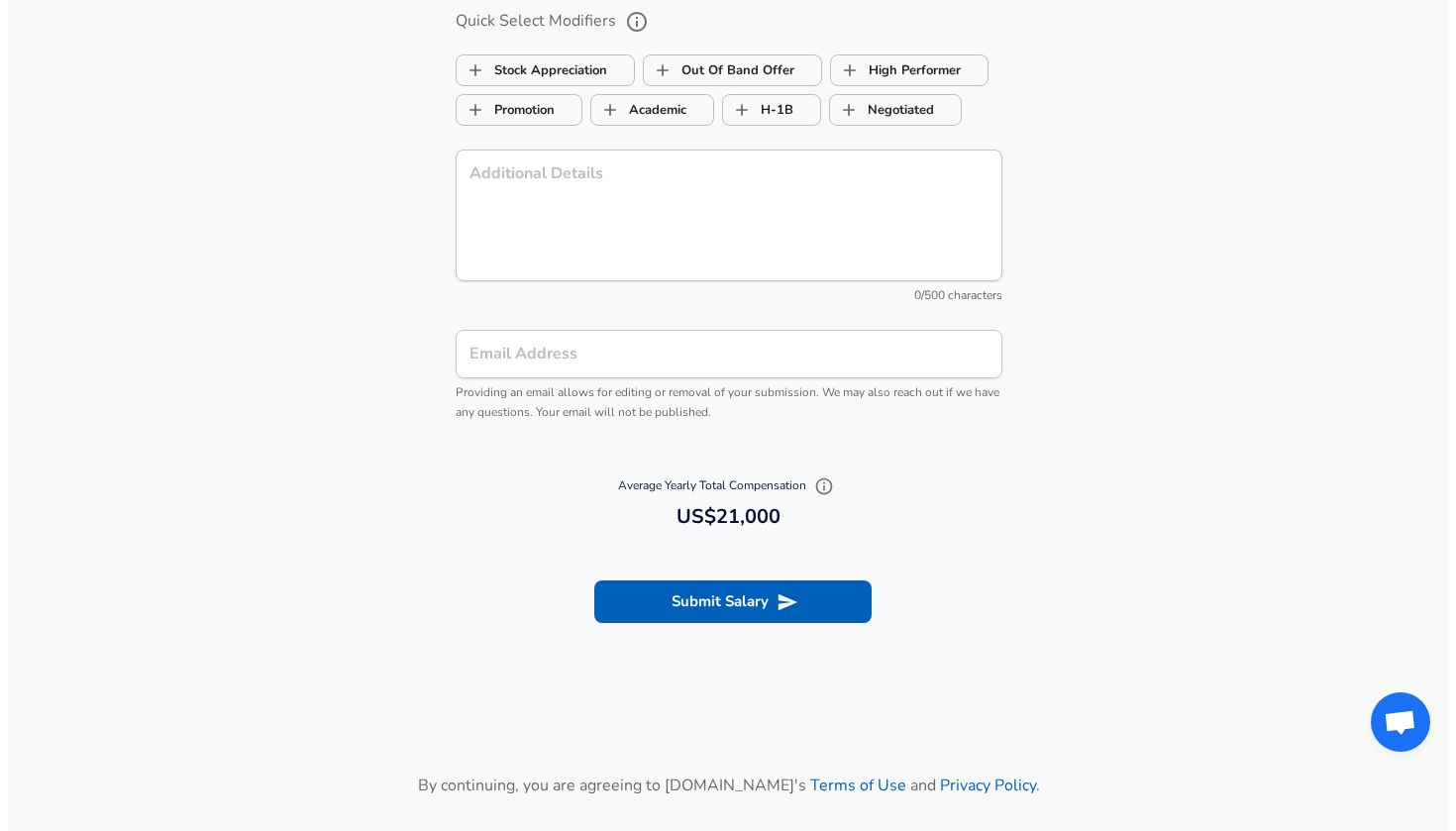 scroll, scrollTop: 2205, scrollLeft: 0, axis: vertical 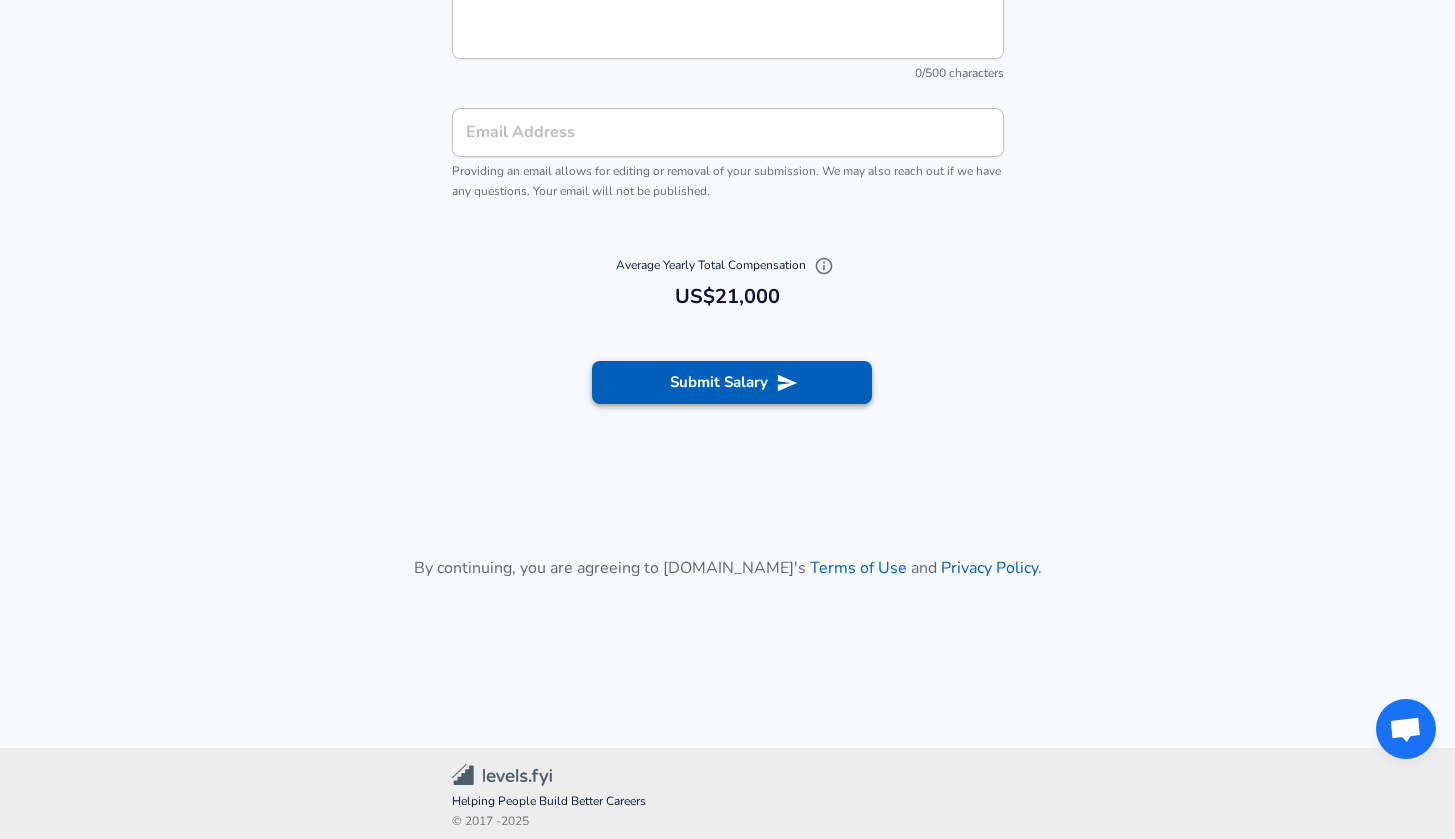type on "1" 